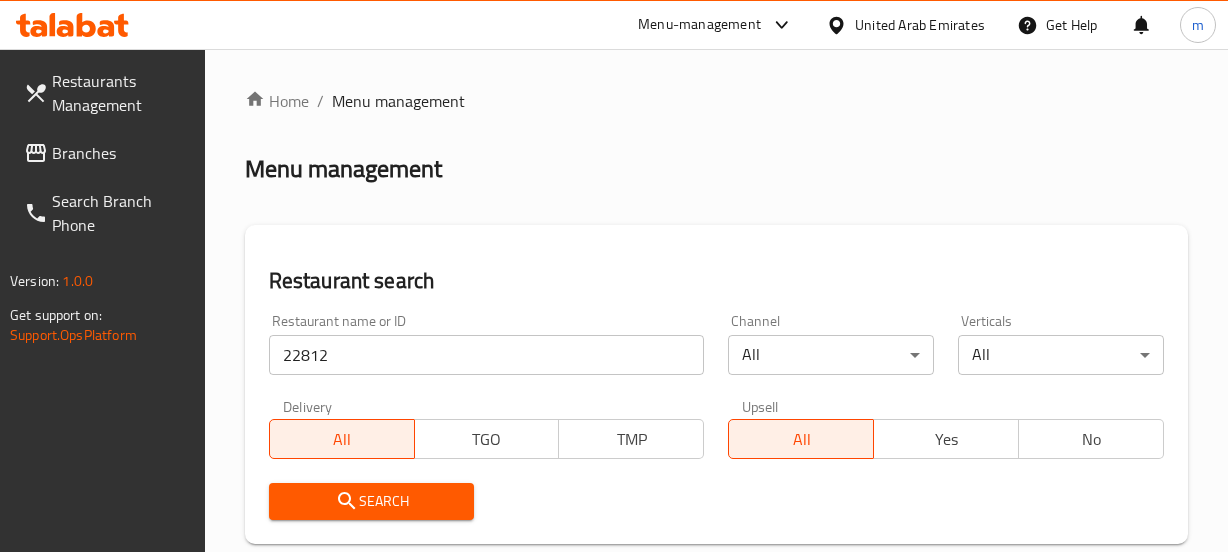 scroll, scrollTop: 363, scrollLeft: 0, axis: vertical 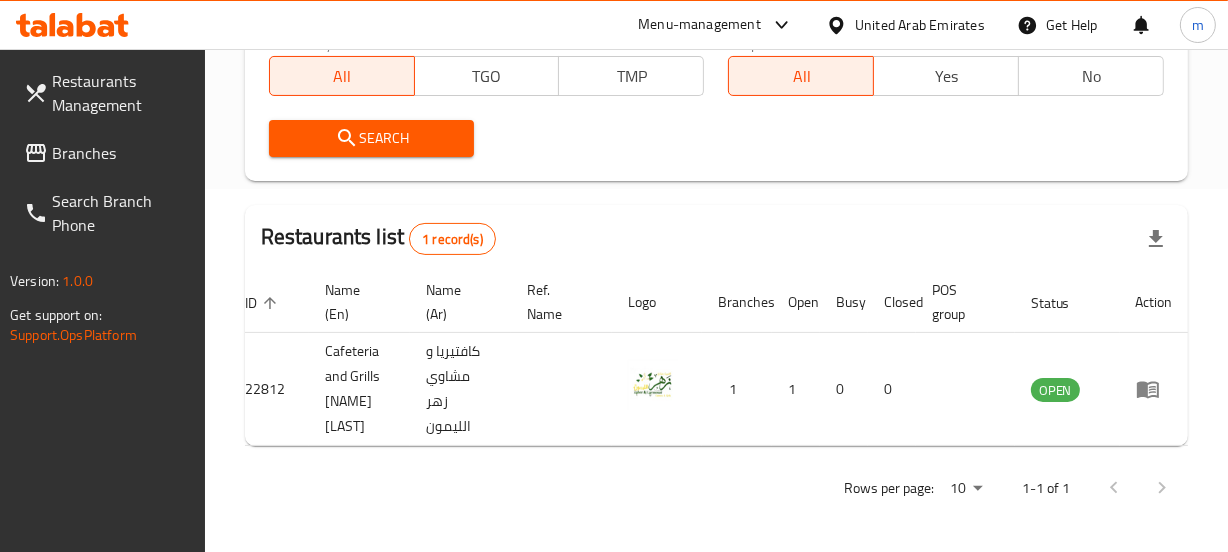 drag, startPoint x: 887, startPoint y: 24, endPoint x: 865, endPoint y: 50, distance: 34.058773 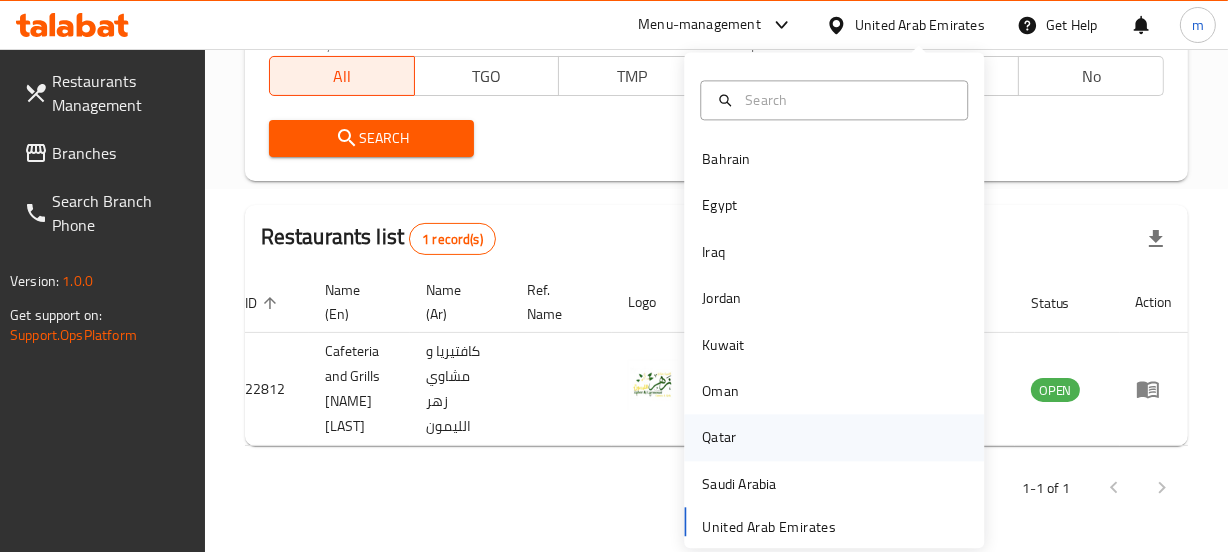 click on "Qatar" at bounding box center [719, 438] 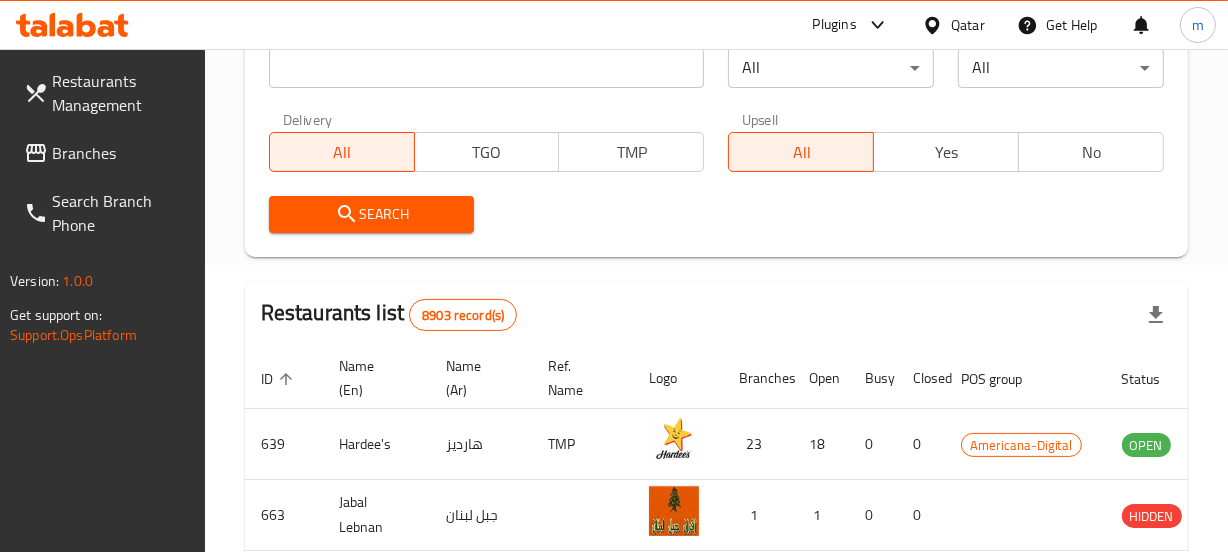 scroll, scrollTop: 363, scrollLeft: 0, axis: vertical 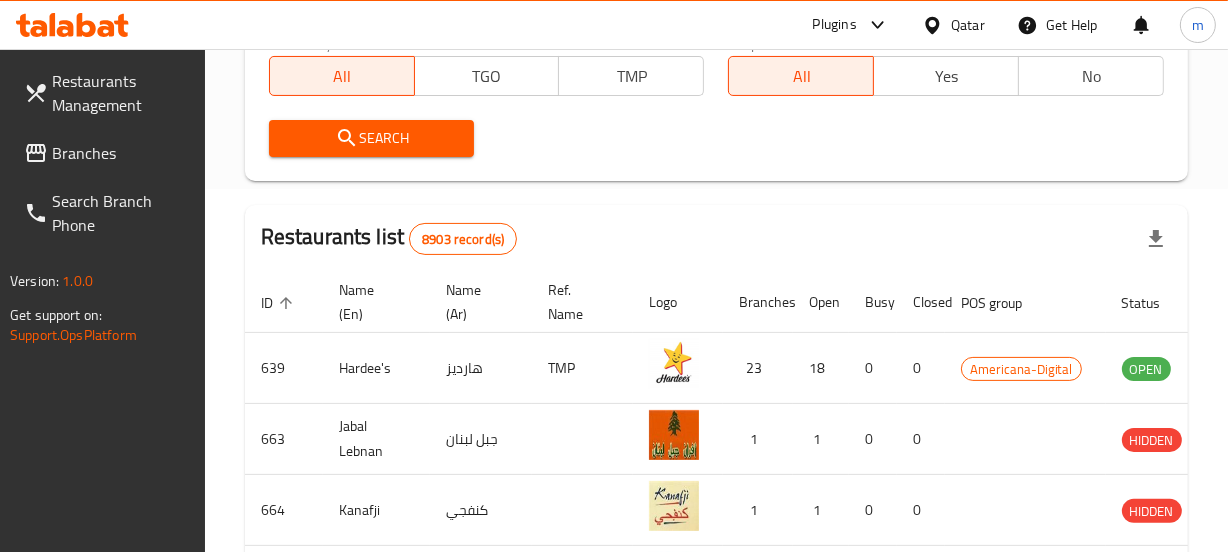 click on "Branches" at bounding box center [120, 153] 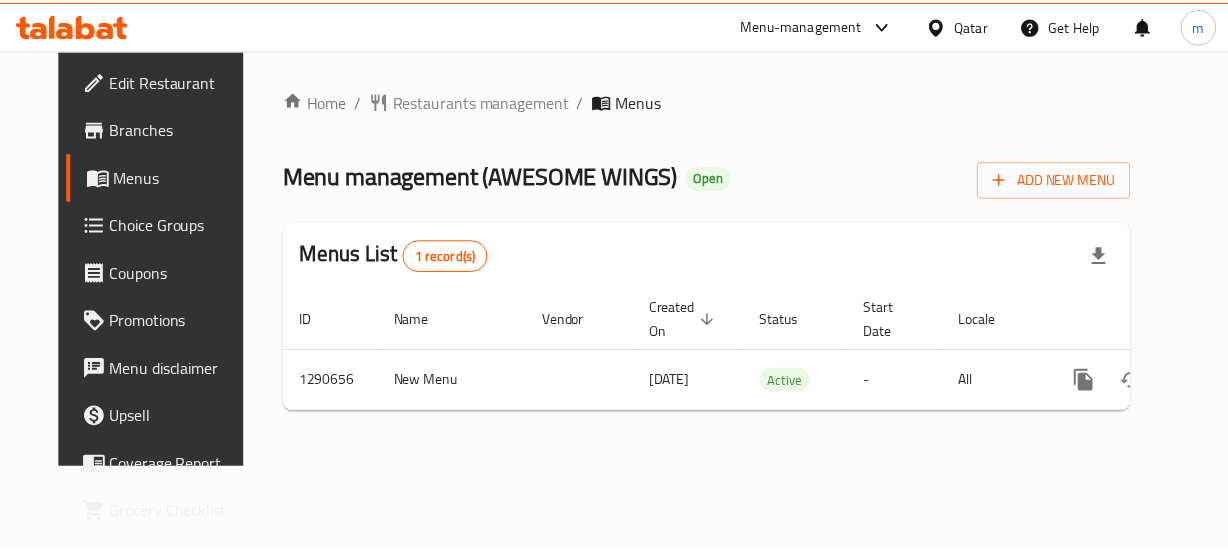 scroll, scrollTop: 0, scrollLeft: 0, axis: both 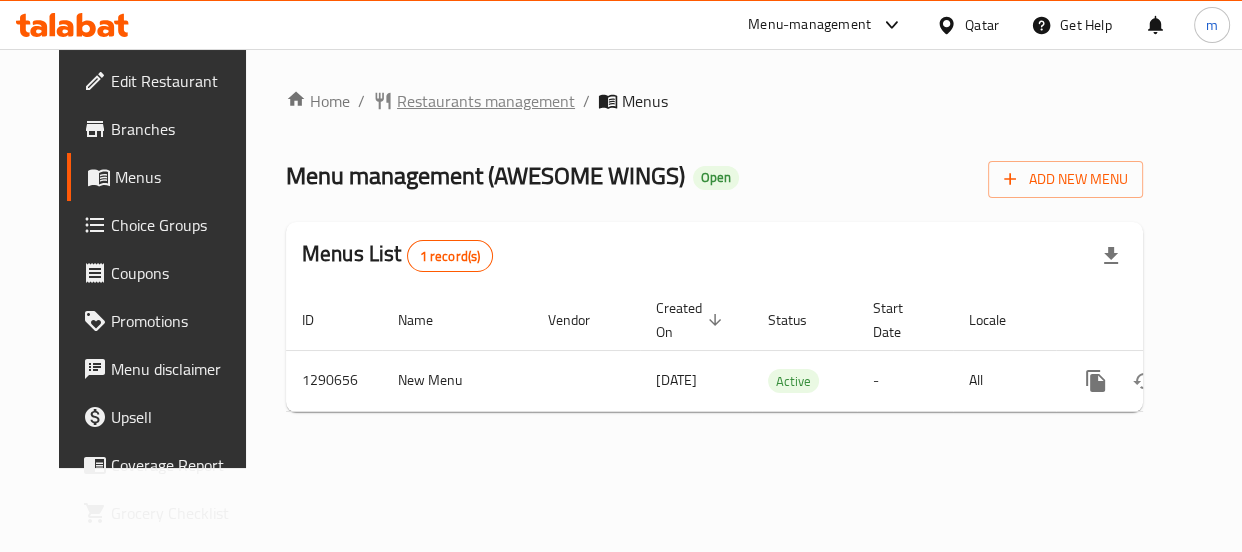 click on "Restaurants management" at bounding box center [486, 101] 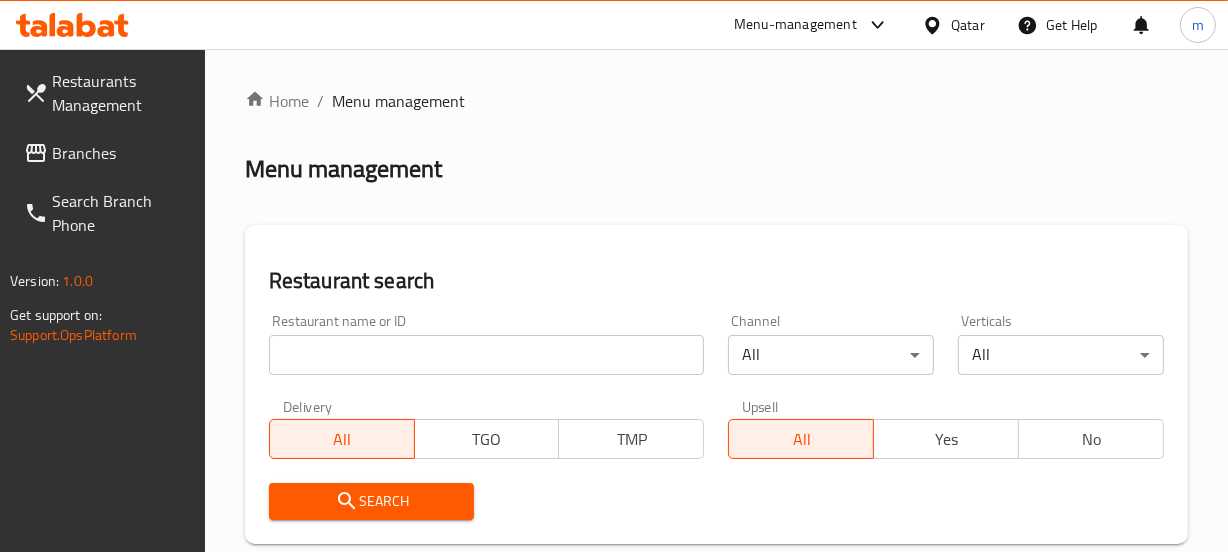 click at bounding box center (487, 355) 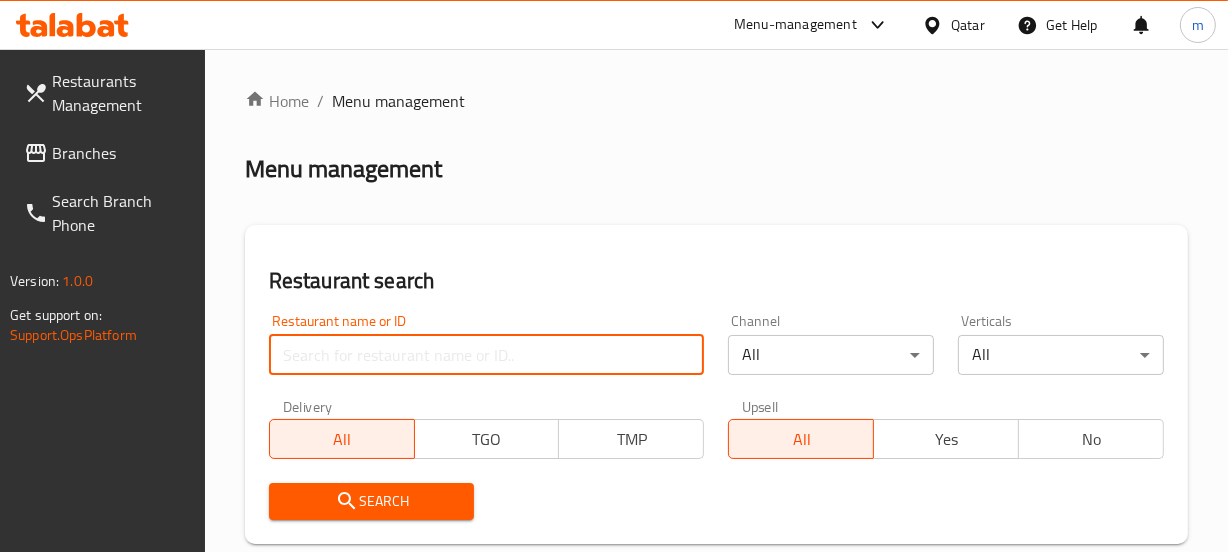 paste on "765082" 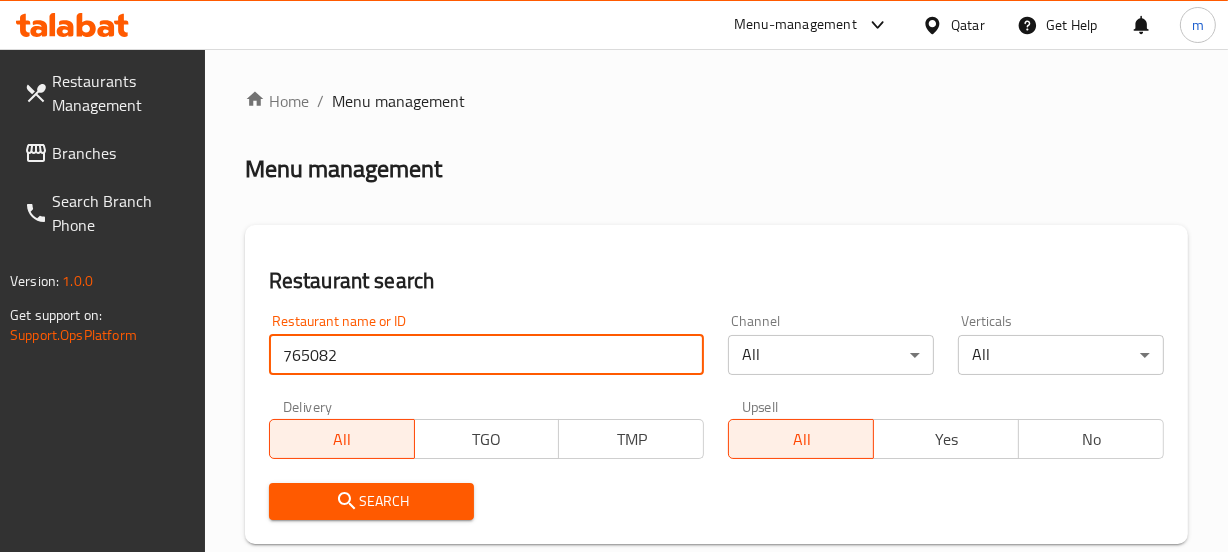 type on "765082" 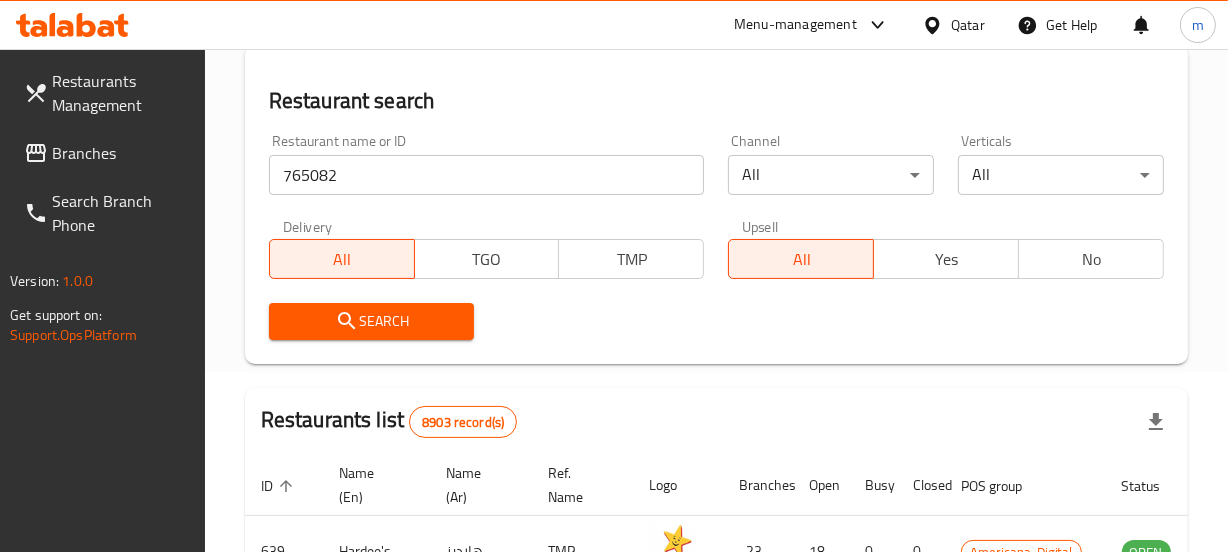 scroll, scrollTop: 181, scrollLeft: 0, axis: vertical 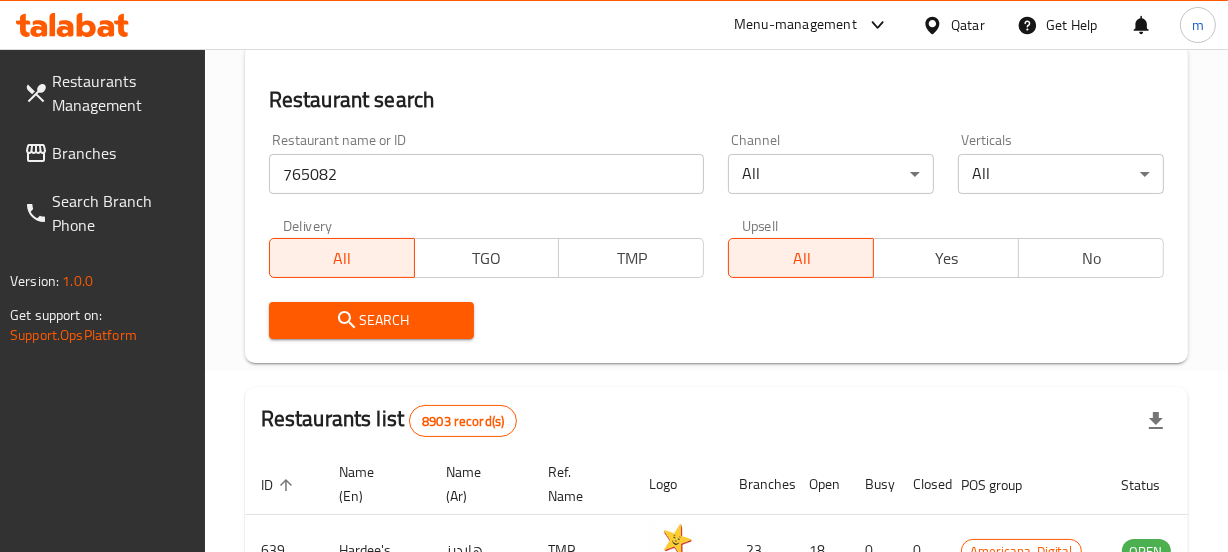 click on "Search" at bounding box center (372, 320) 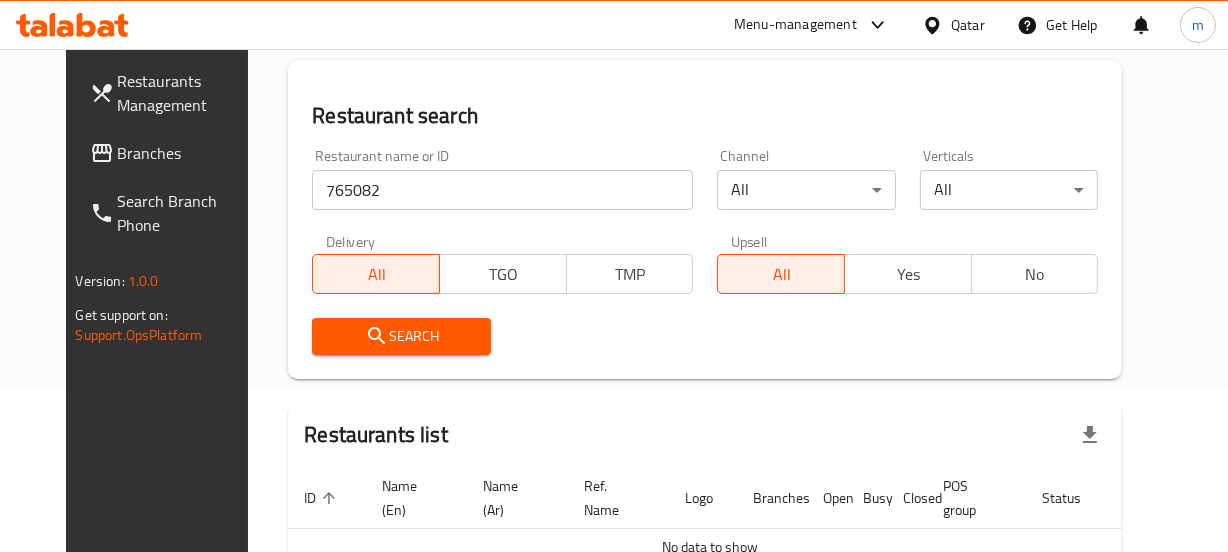 scroll, scrollTop: 196, scrollLeft: 0, axis: vertical 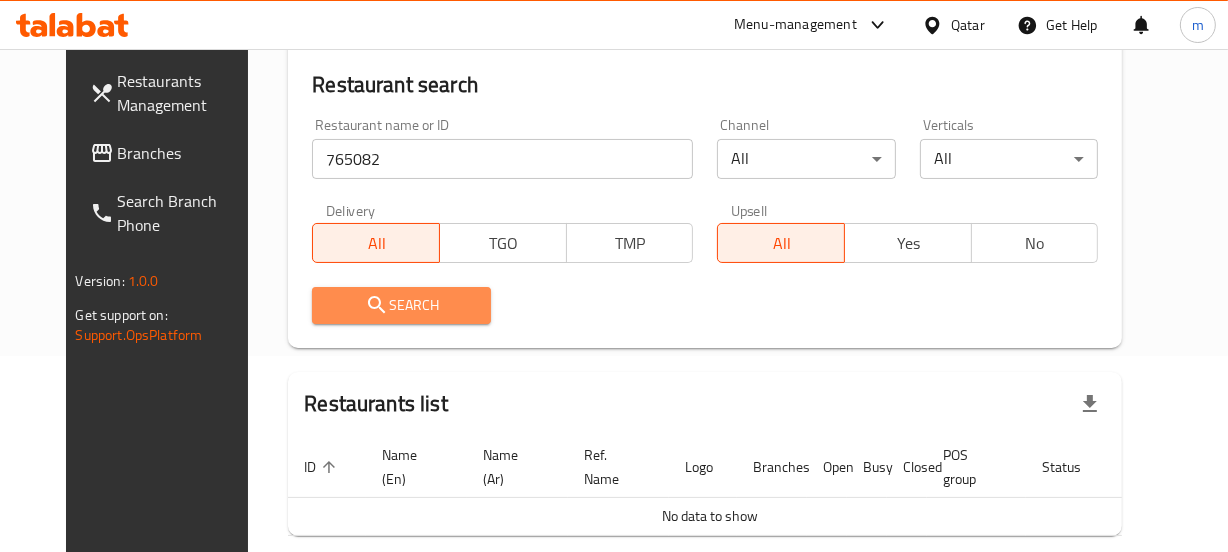 click on "Search" at bounding box center [401, 305] 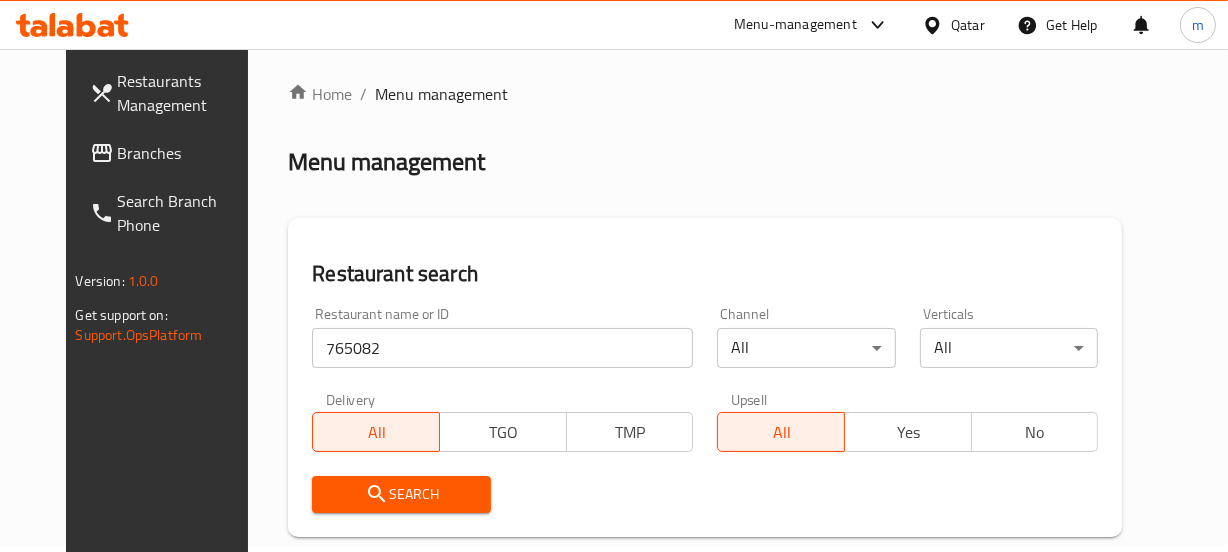 scroll, scrollTop: 0, scrollLeft: 0, axis: both 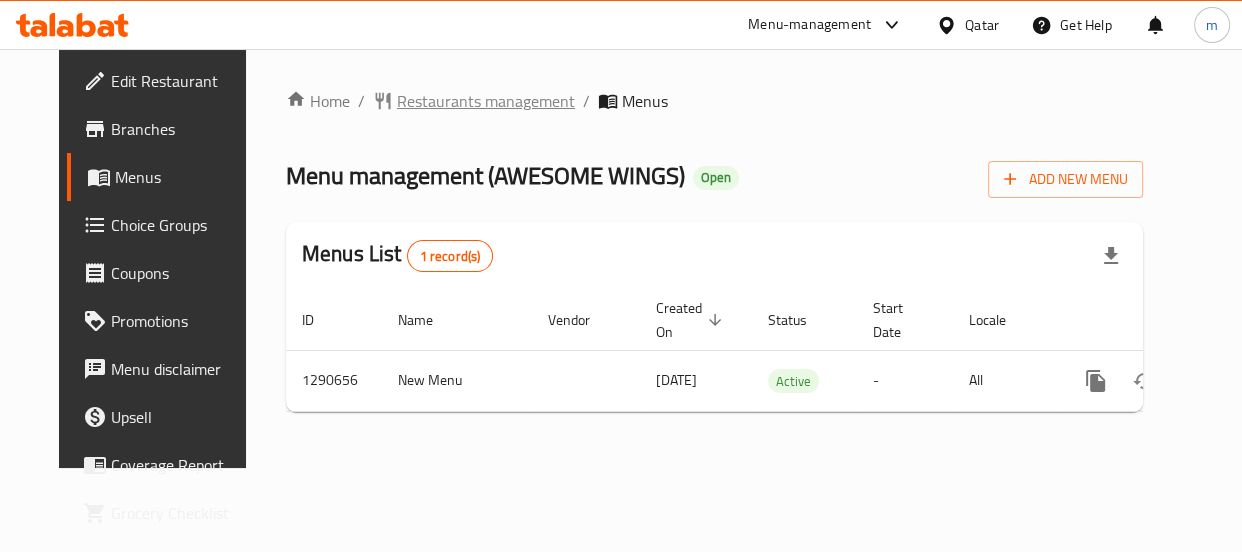 click on "Restaurants management" at bounding box center (486, 101) 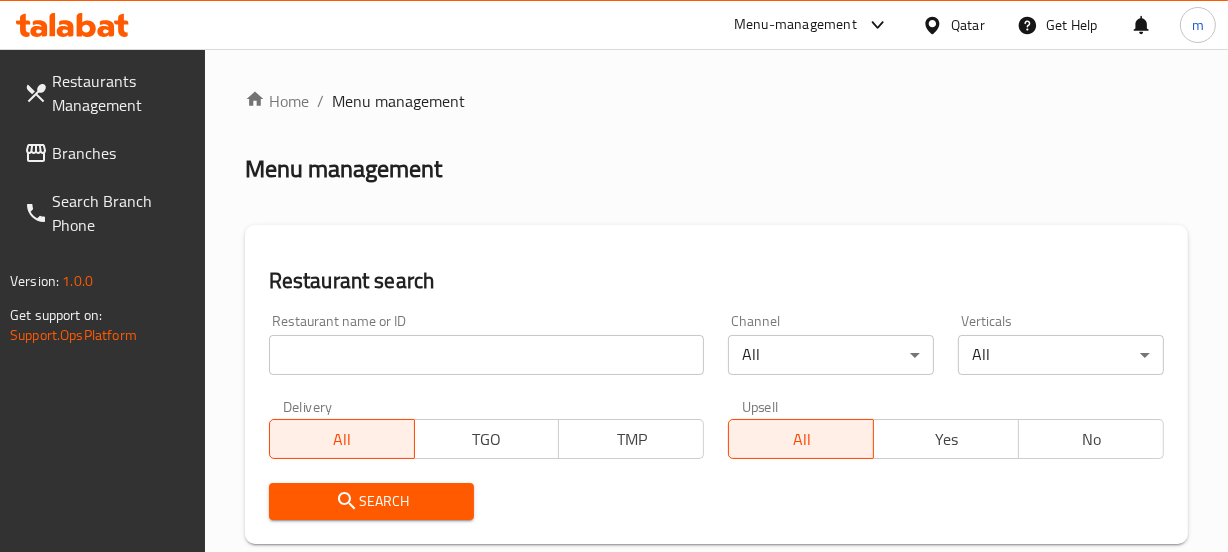 click at bounding box center [487, 355] 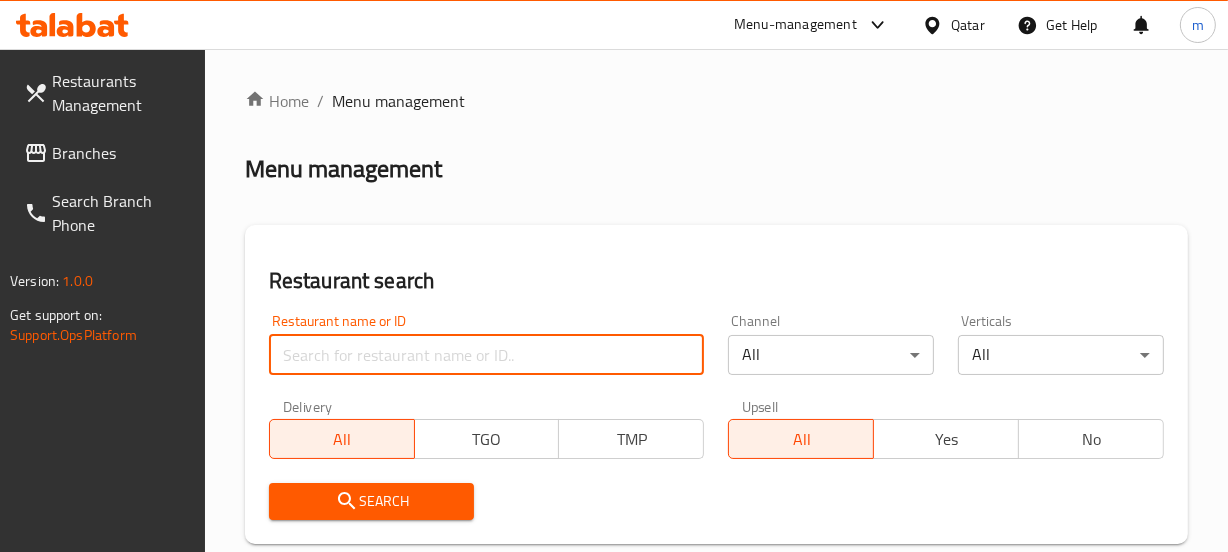 paste on "698298" 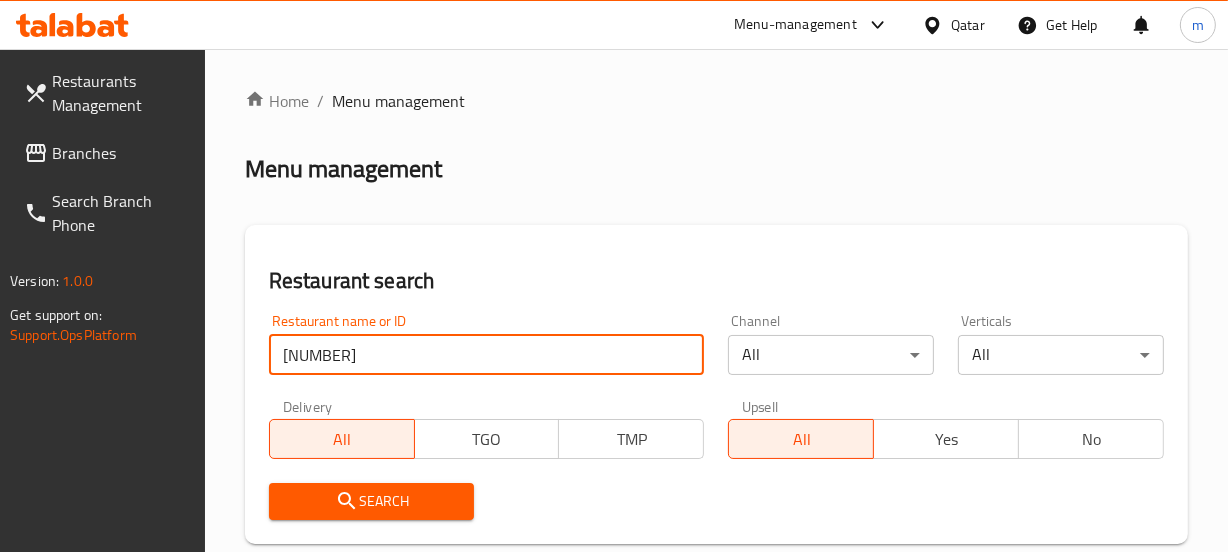 type on "698298" 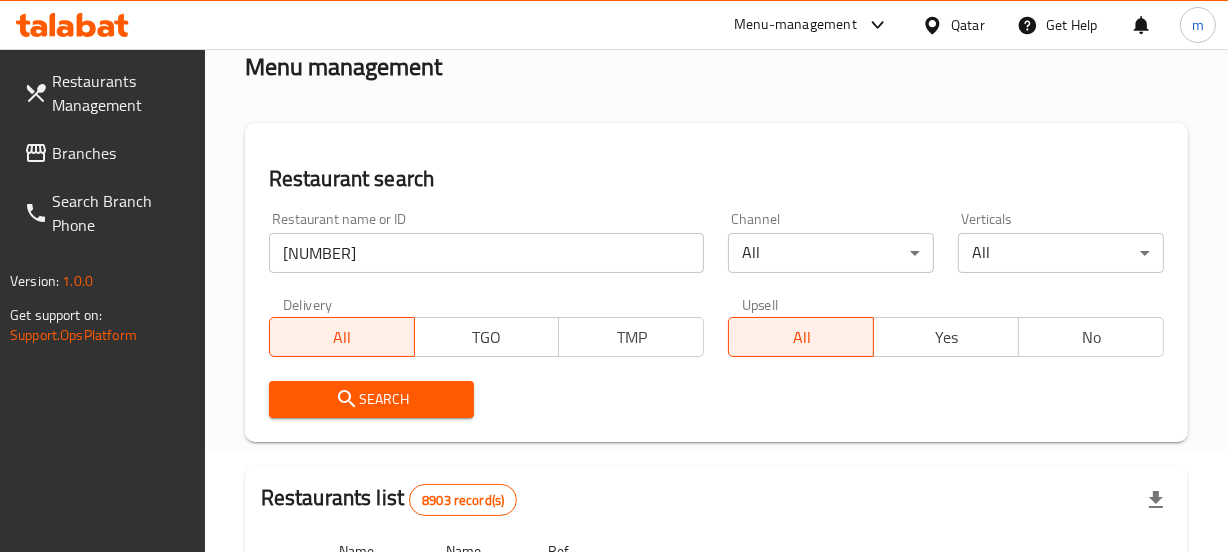 scroll, scrollTop: 181, scrollLeft: 0, axis: vertical 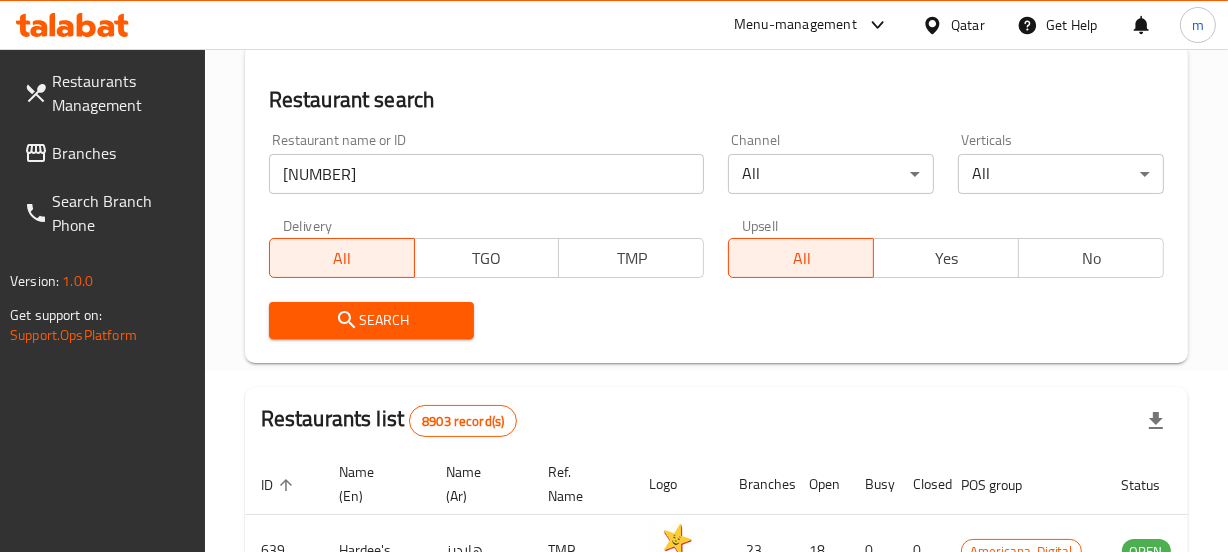 click on "Search" at bounding box center [372, 320] 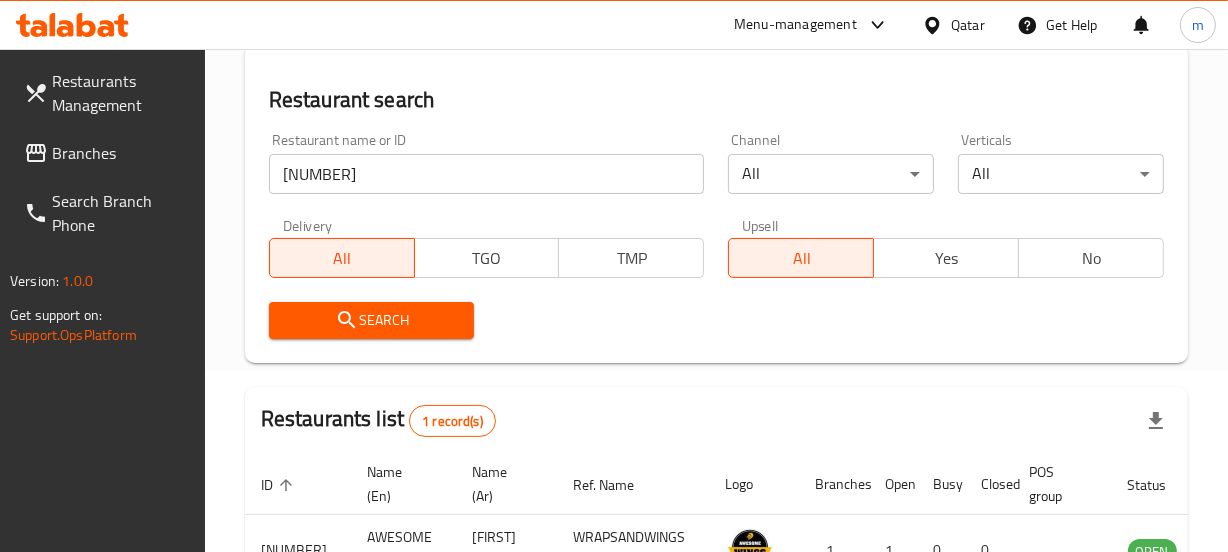 scroll, scrollTop: 337, scrollLeft: 0, axis: vertical 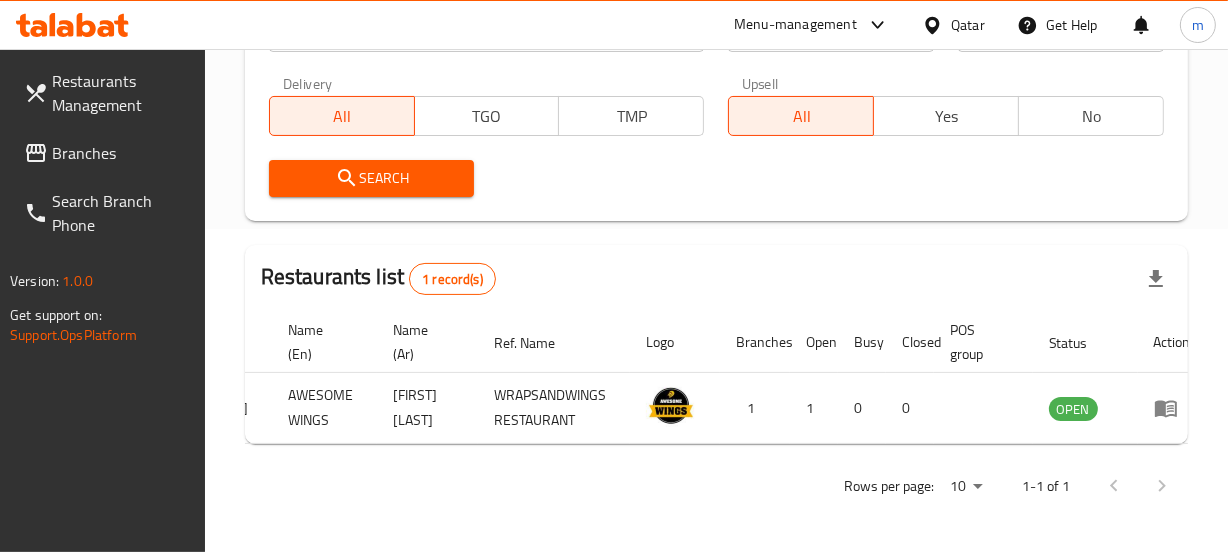 click on "Qatar" at bounding box center (968, 25) 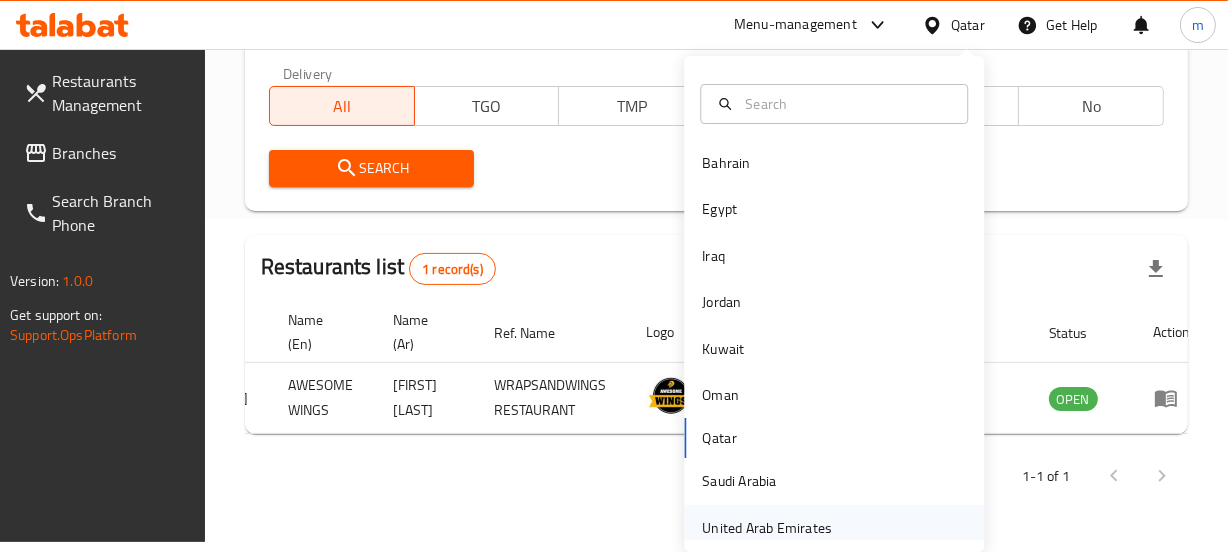 click on "United Arab Emirates" at bounding box center (767, 528) 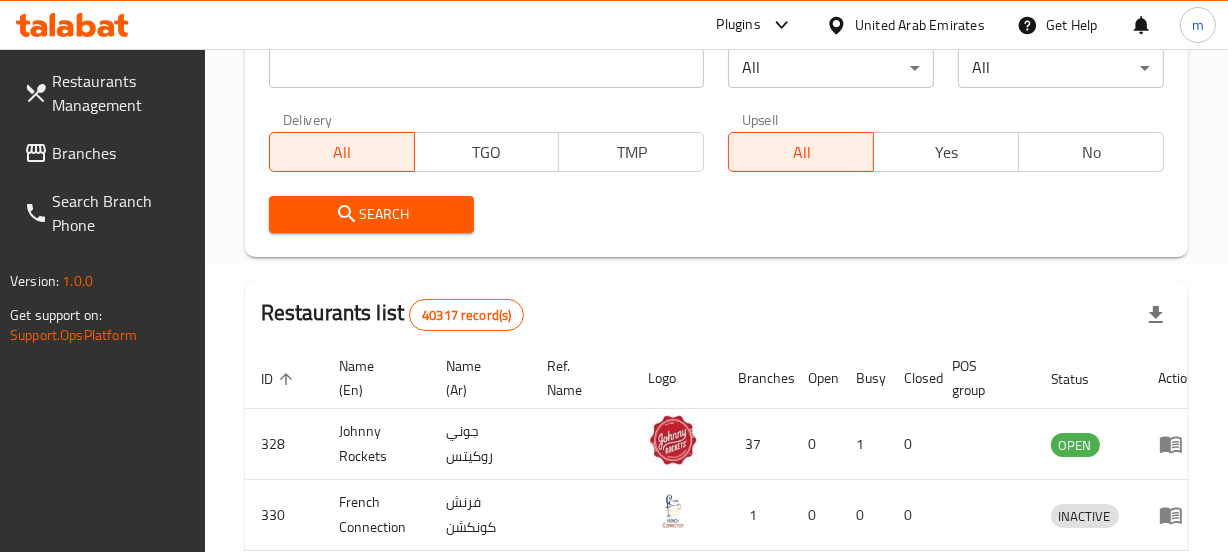 scroll, scrollTop: 337, scrollLeft: 0, axis: vertical 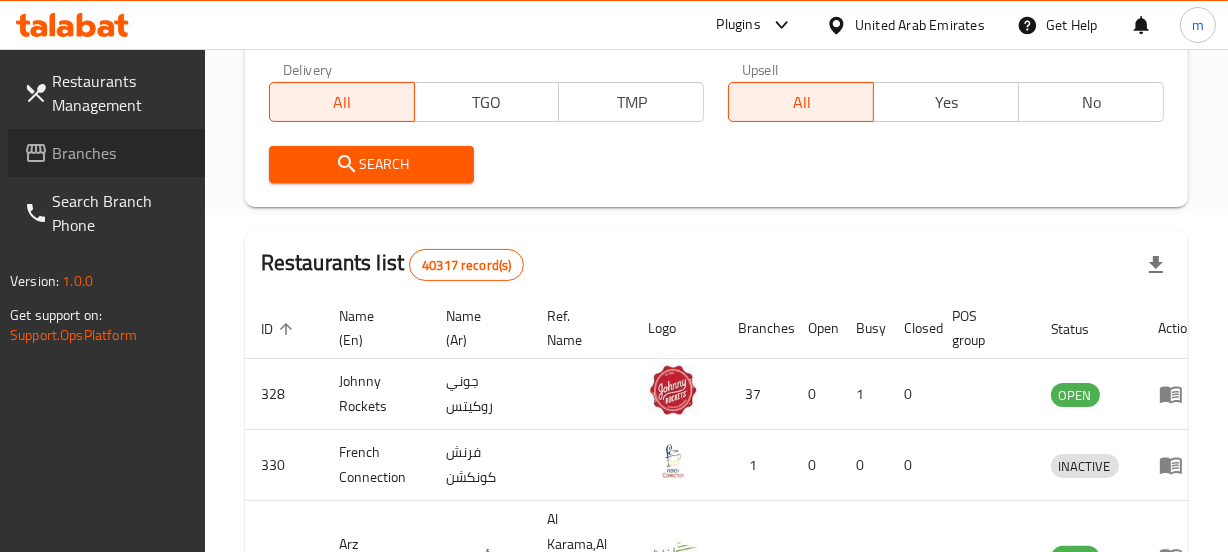 click on "Branches" at bounding box center (120, 153) 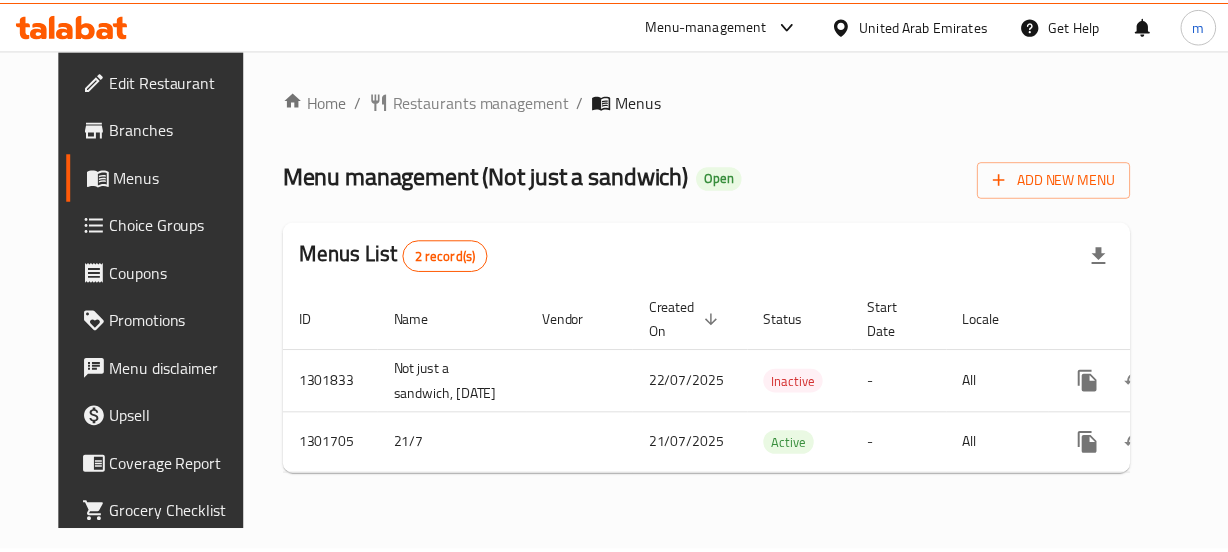 scroll, scrollTop: 0, scrollLeft: 0, axis: both 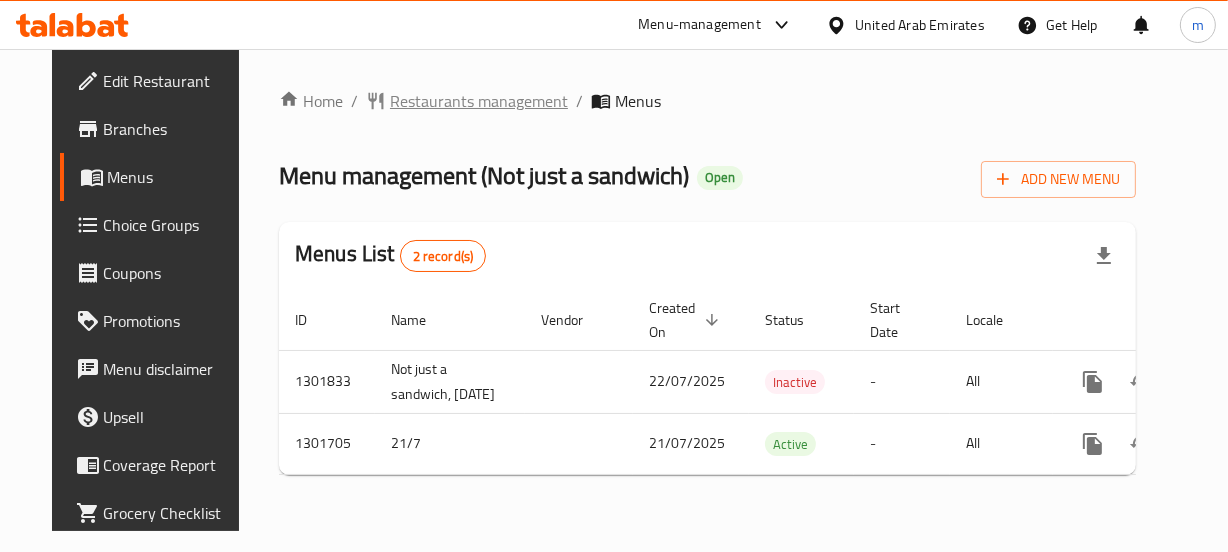 click on "Restaurants management" at bounding box center (479, 101) 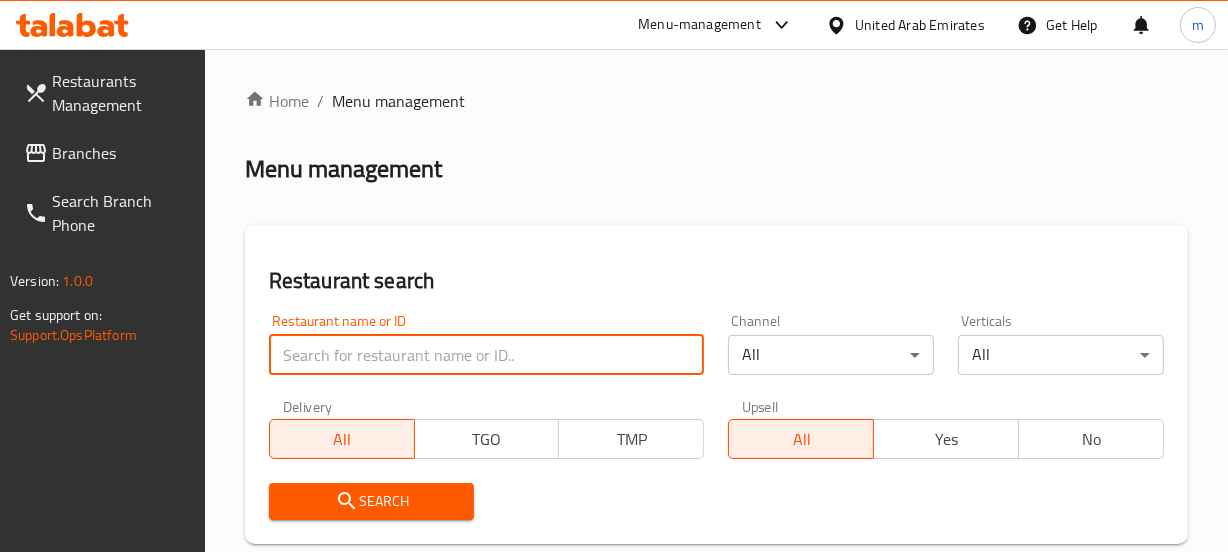 click at bounding box center [487, 355] 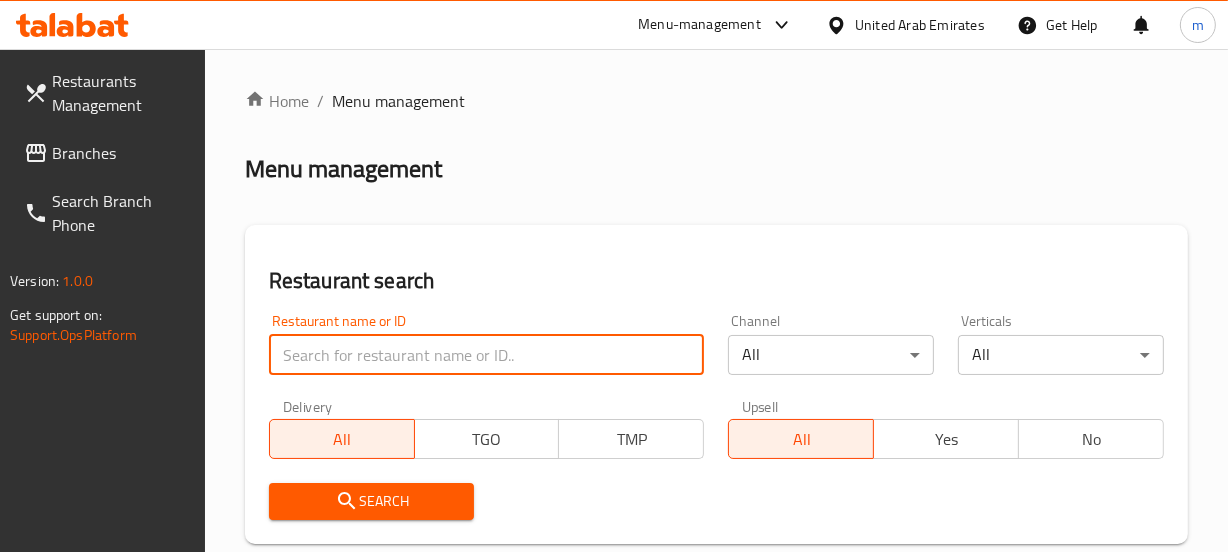 paste on "702130" 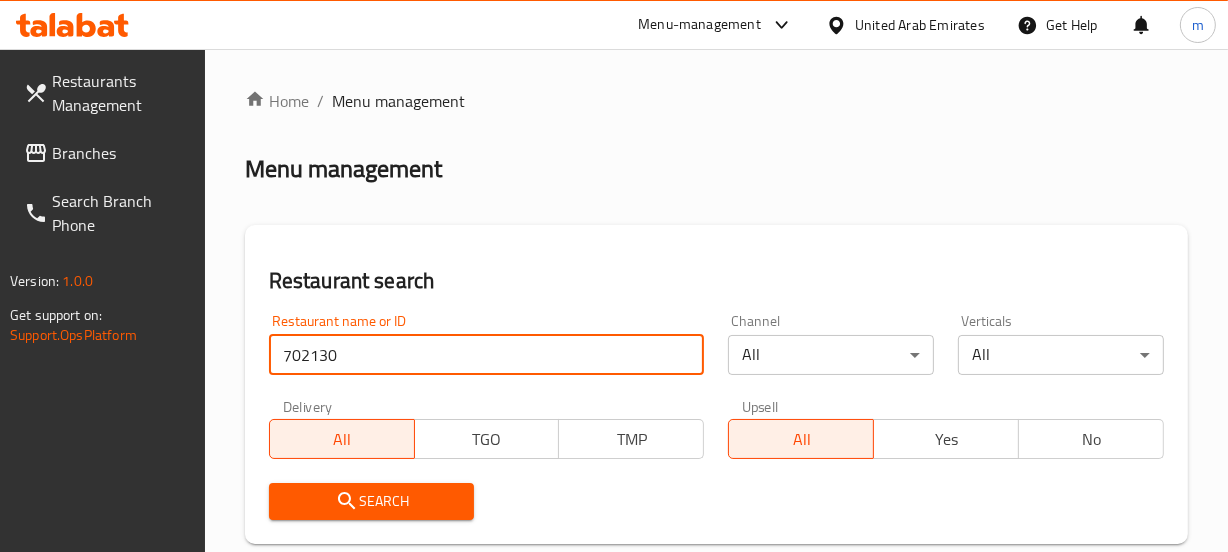 type on "702130" 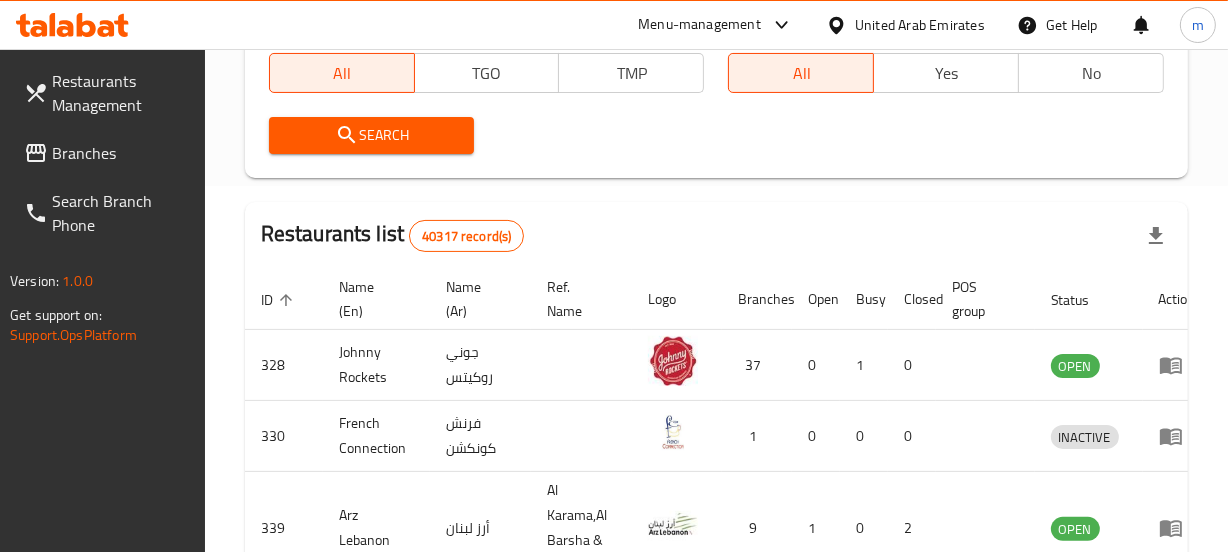 scroll, scrollTop: 272, scrollLeft: 0, axis: vertical 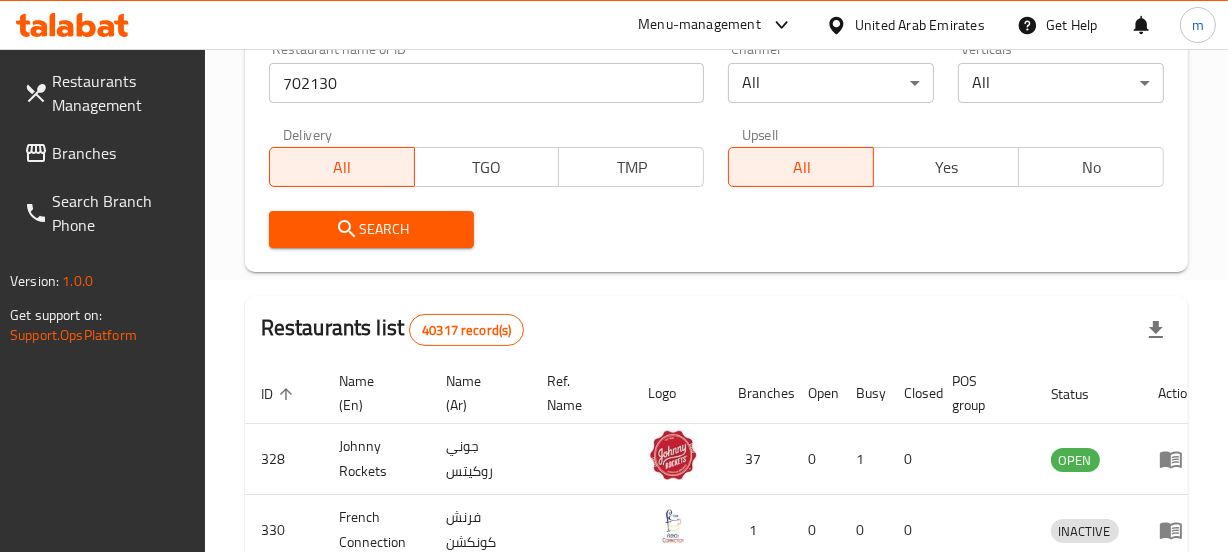 click on "Search" at bounding box center (372, 229) 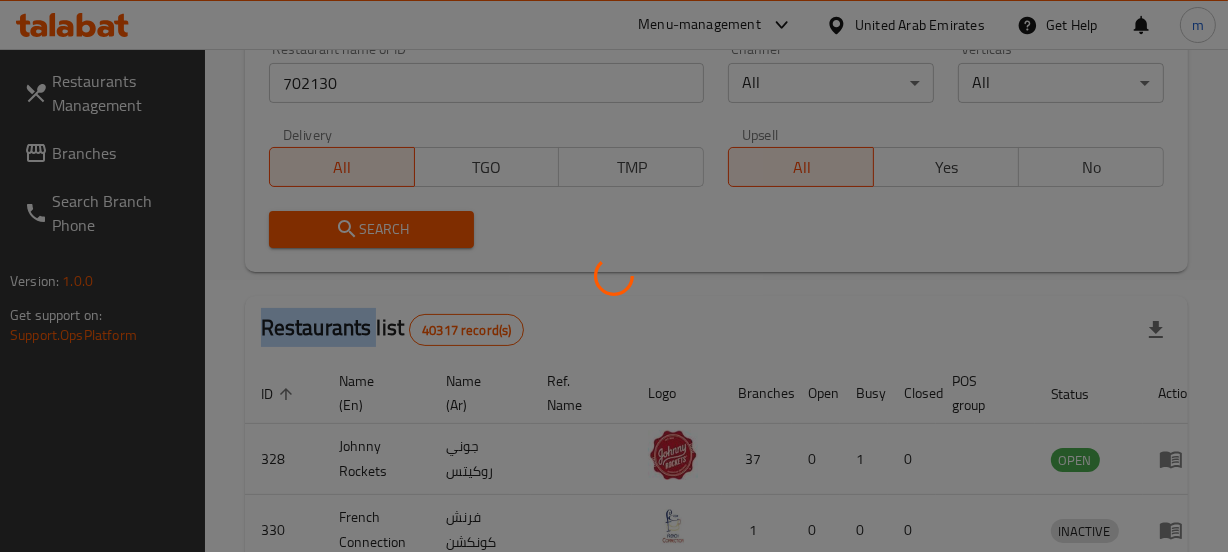 click at bounding box center [614, 276] 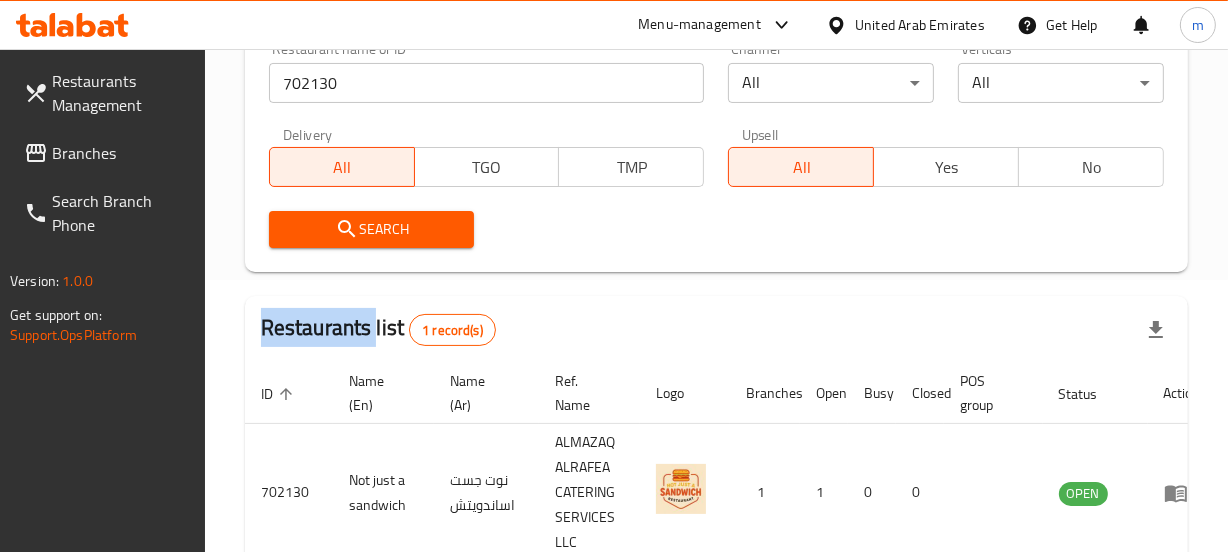 scroll, scrollTop: 404, scrollLeft: 0, axis: vertical 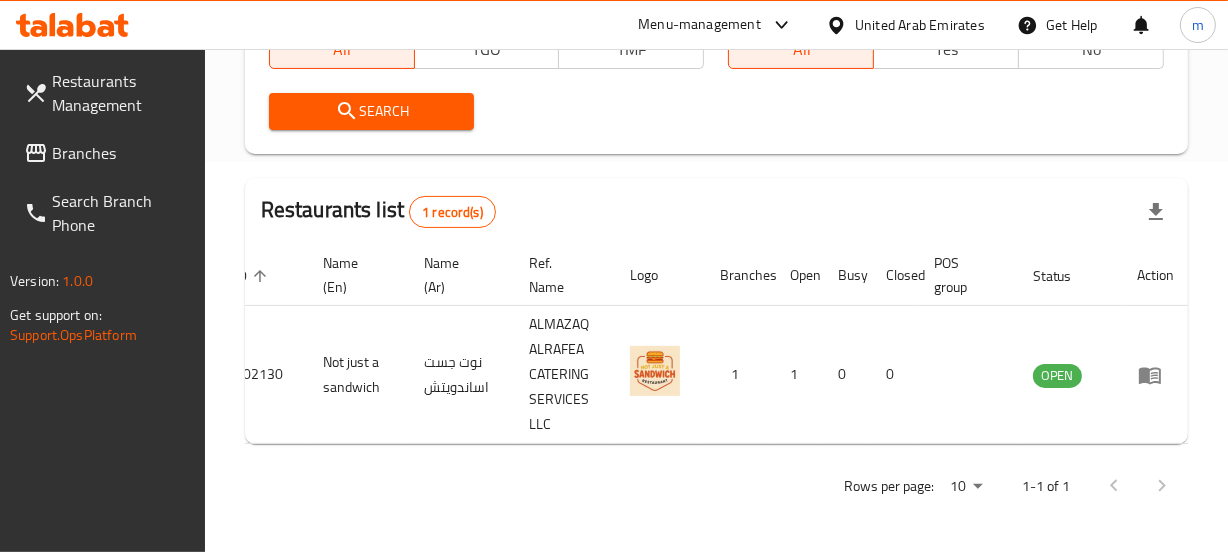 click on "United Arab Emirates" at bounding box center (920, 25) 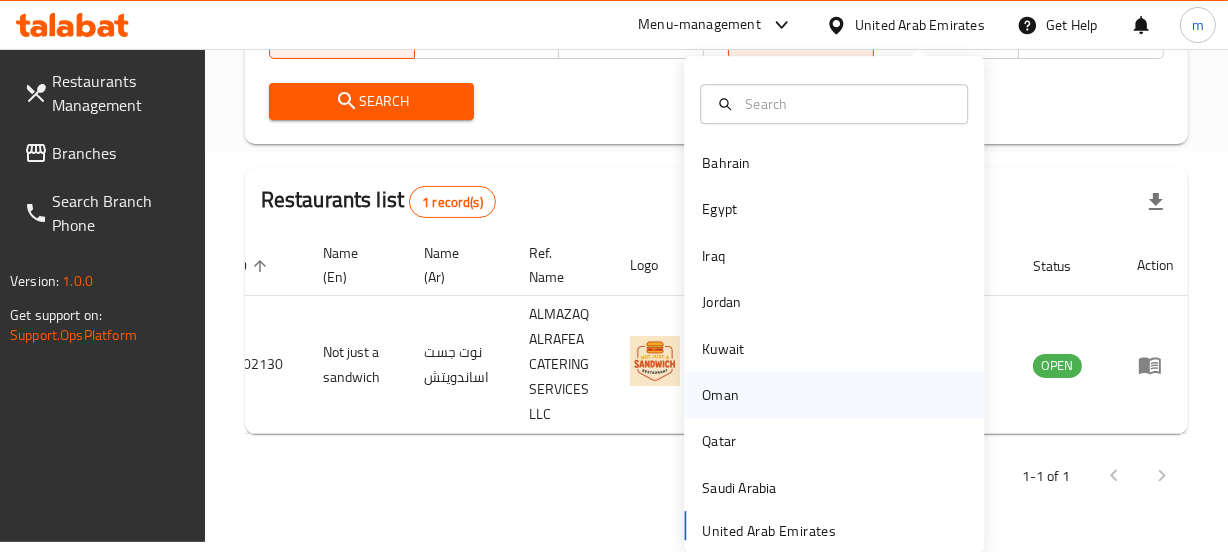 click on "Oman" at bounding box center [720, 395] 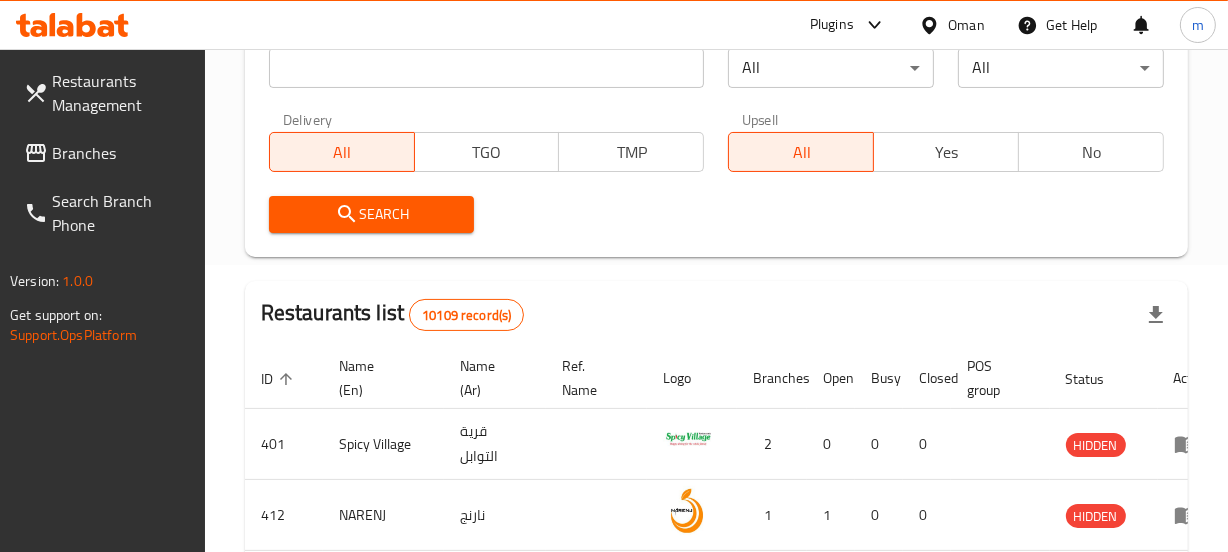 scroll, scrollTop: 404, scrollLeft: 0, axis: vertical 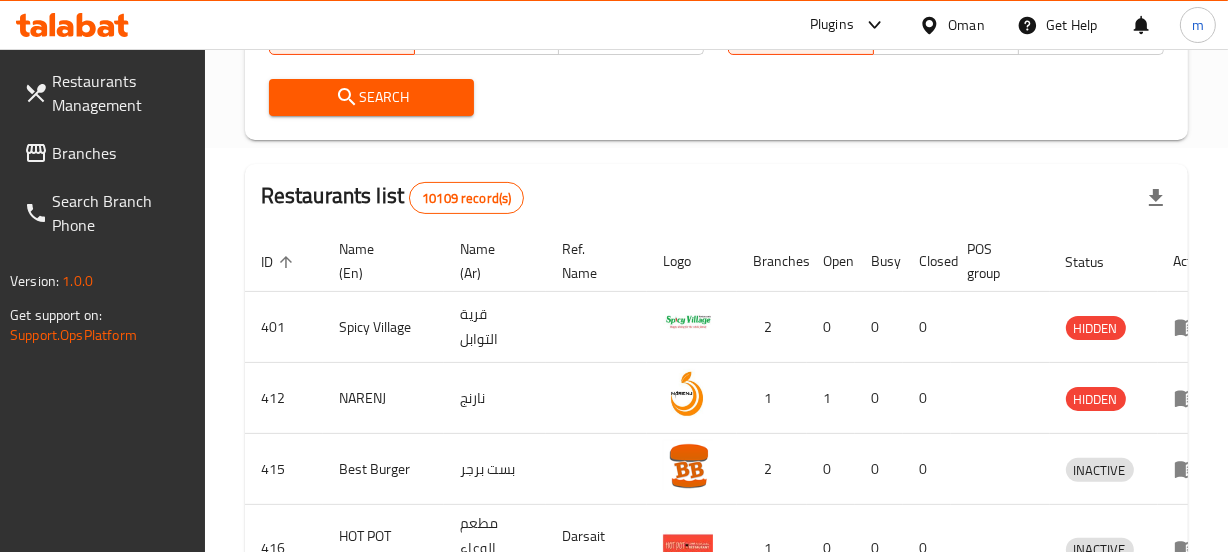click on "Branches" at bounding box center (120, 153) 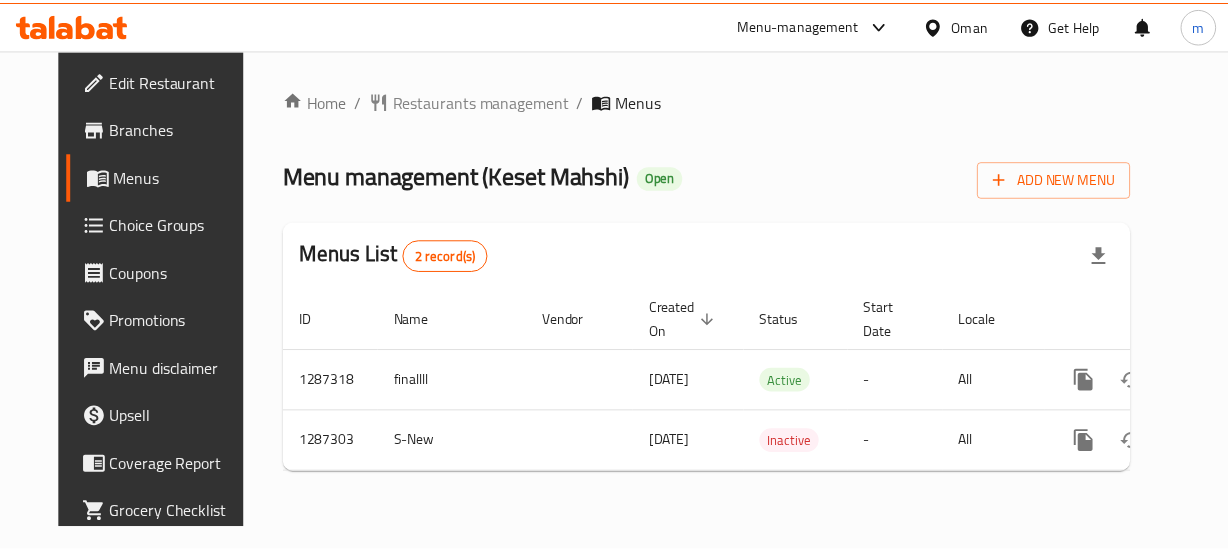 scroll, scrollTop: 0, scrollLeft: 0, axis: both 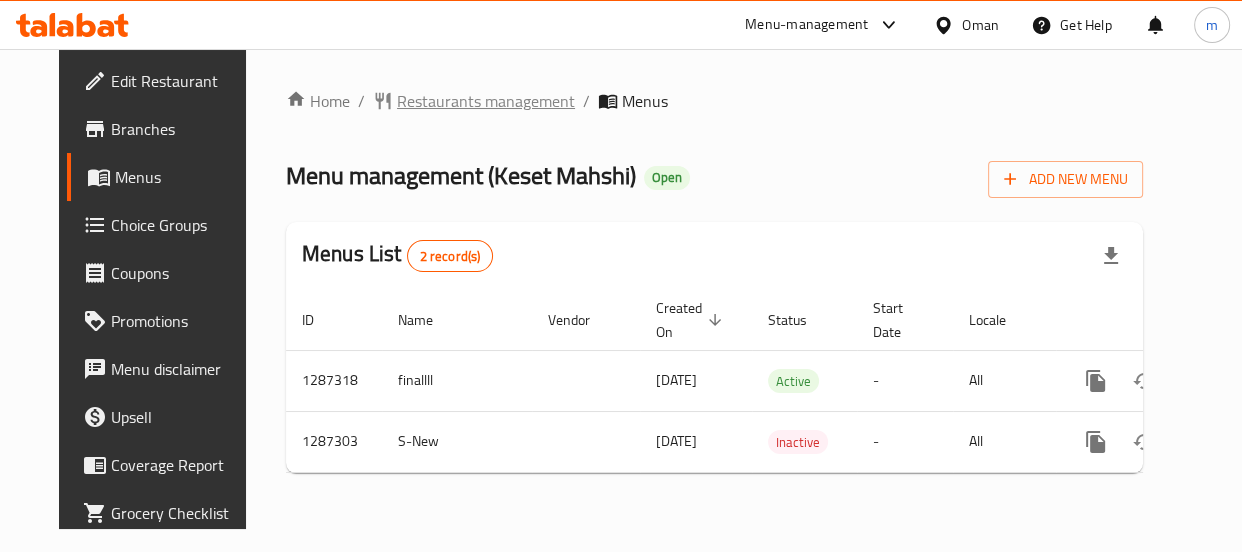 click on "Restaurants management" at bounding box center (486, 101) 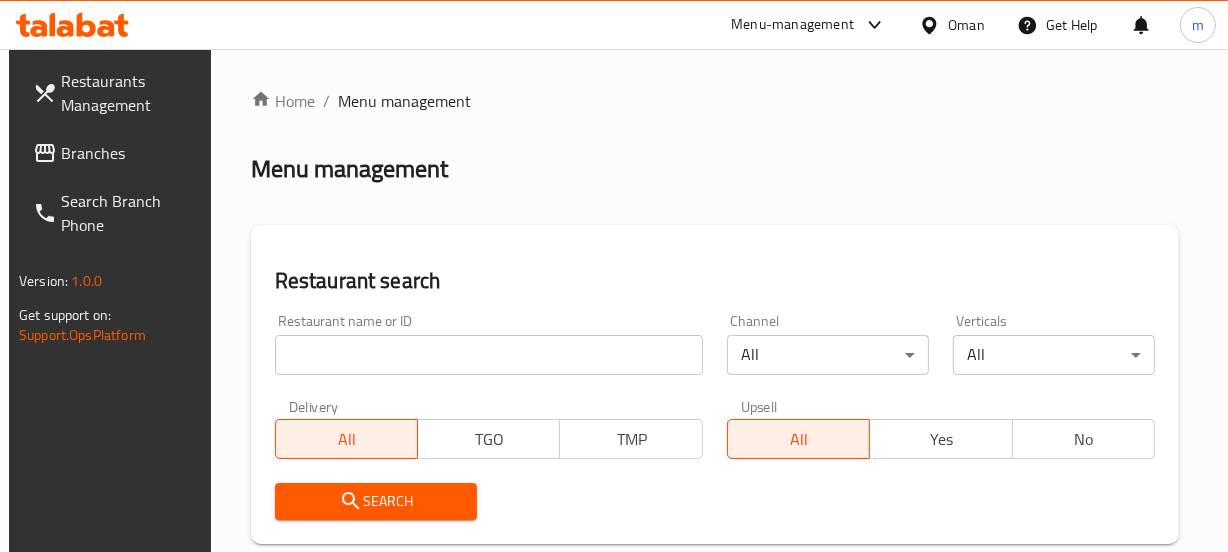 click at bounding box center (489, 355) 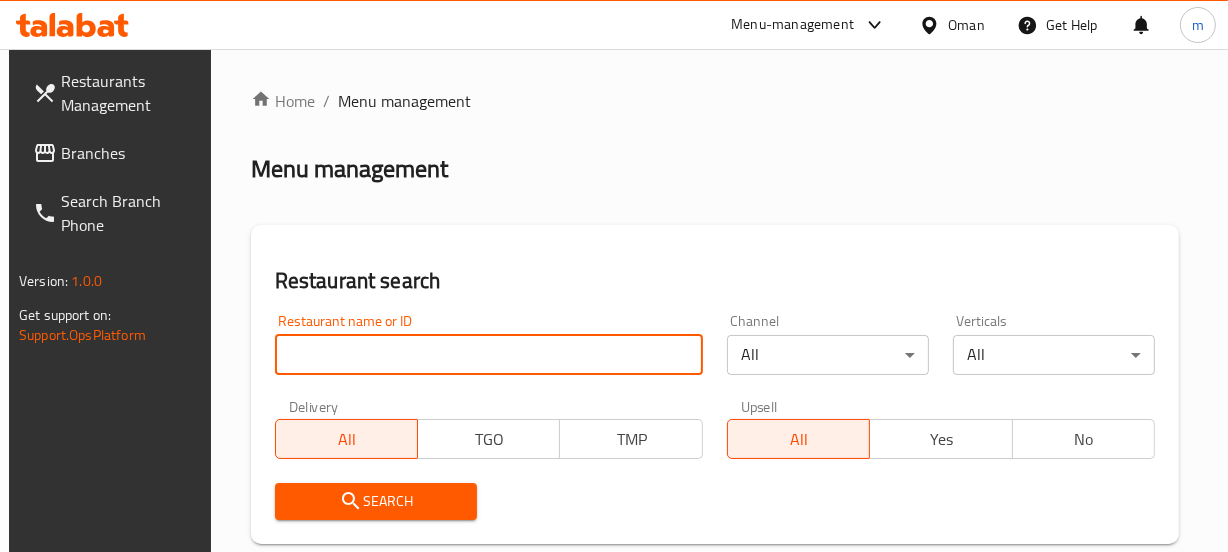 paste on "696640" 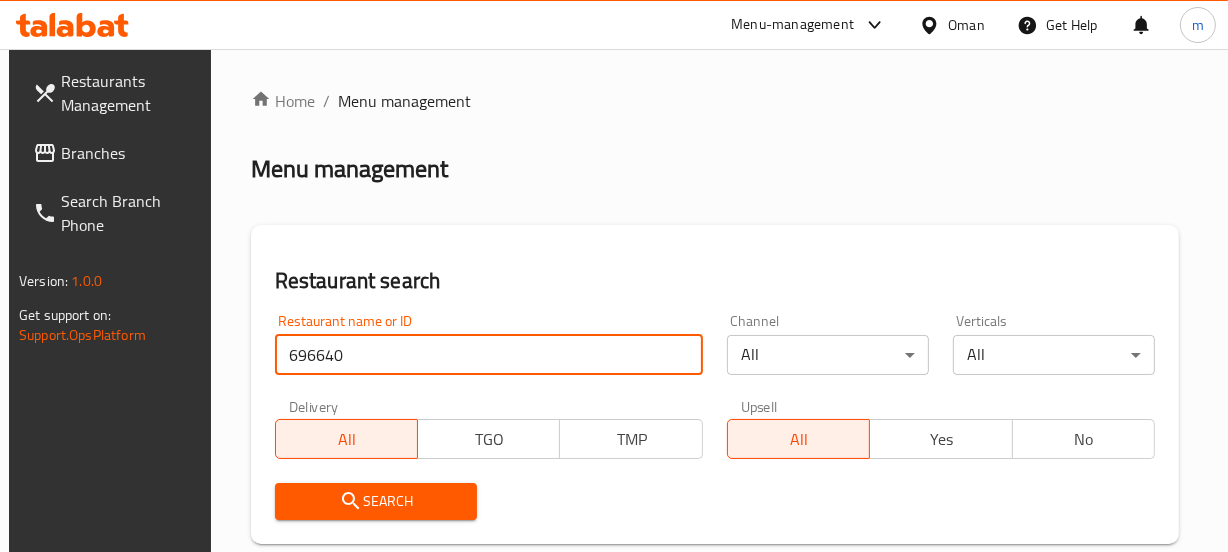 type on "696640" 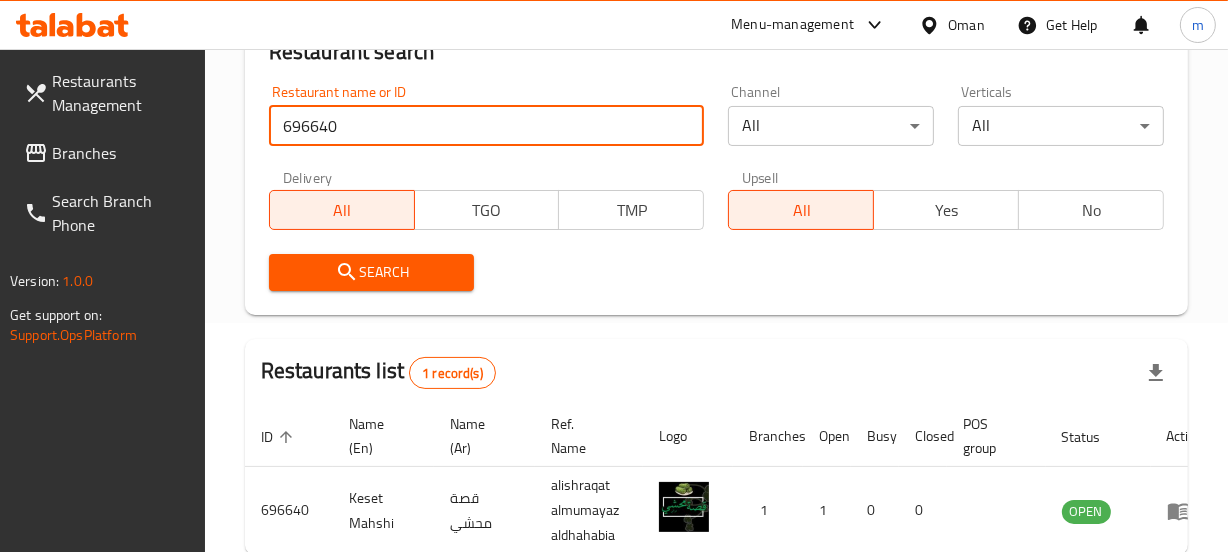 scroll, scrollTop: 354, scrollLeft: 0, axis: vertical 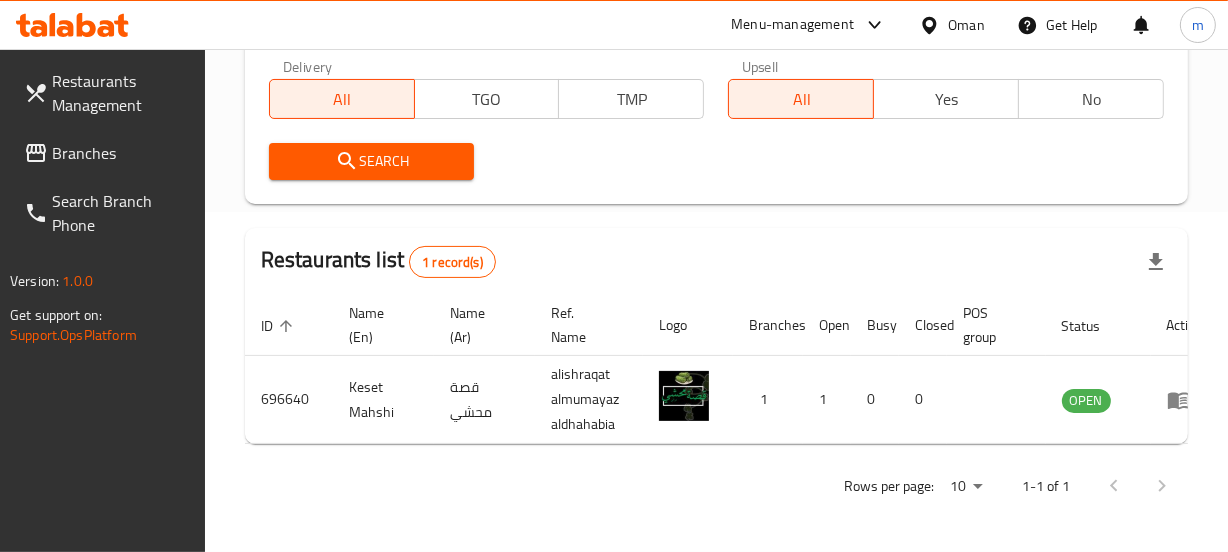 click 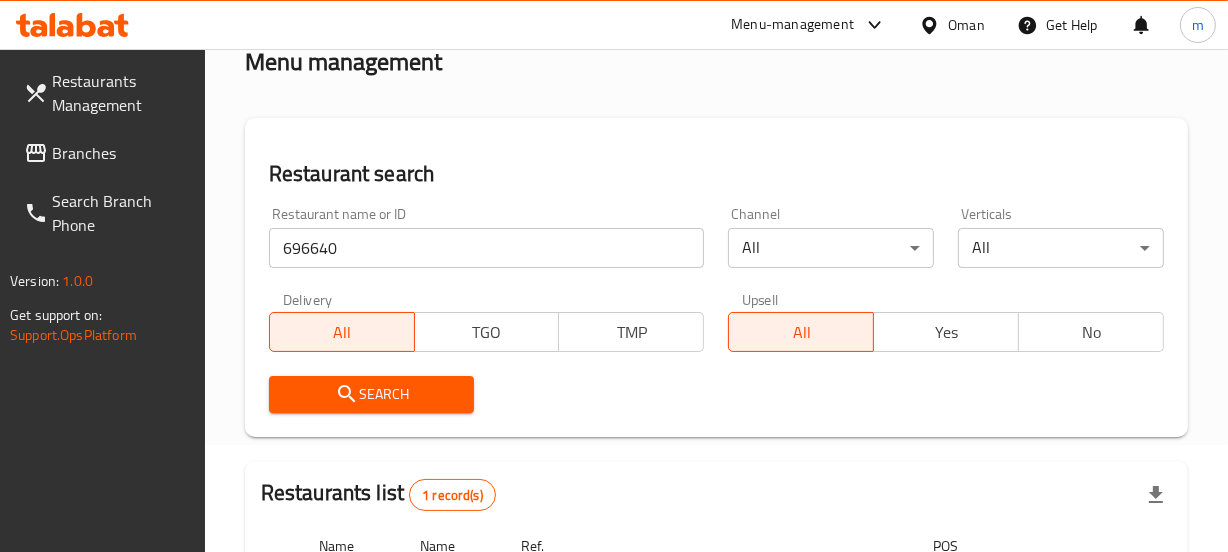 scroll, scrollTop: 0, scrollLeft: 0, axis: both 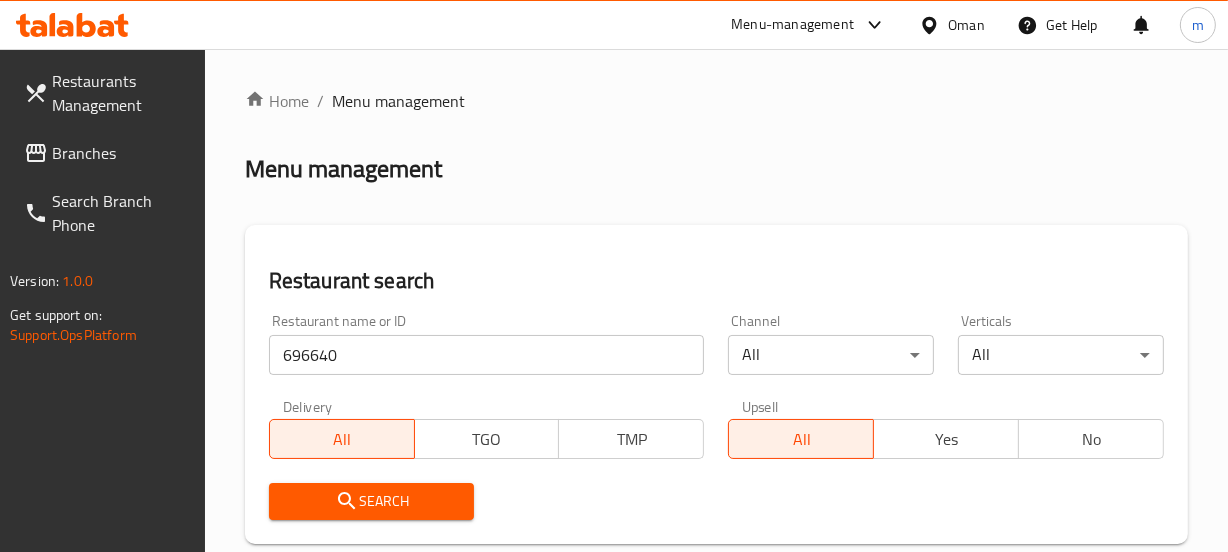click on "Branches" at bounding box center [120, 153] 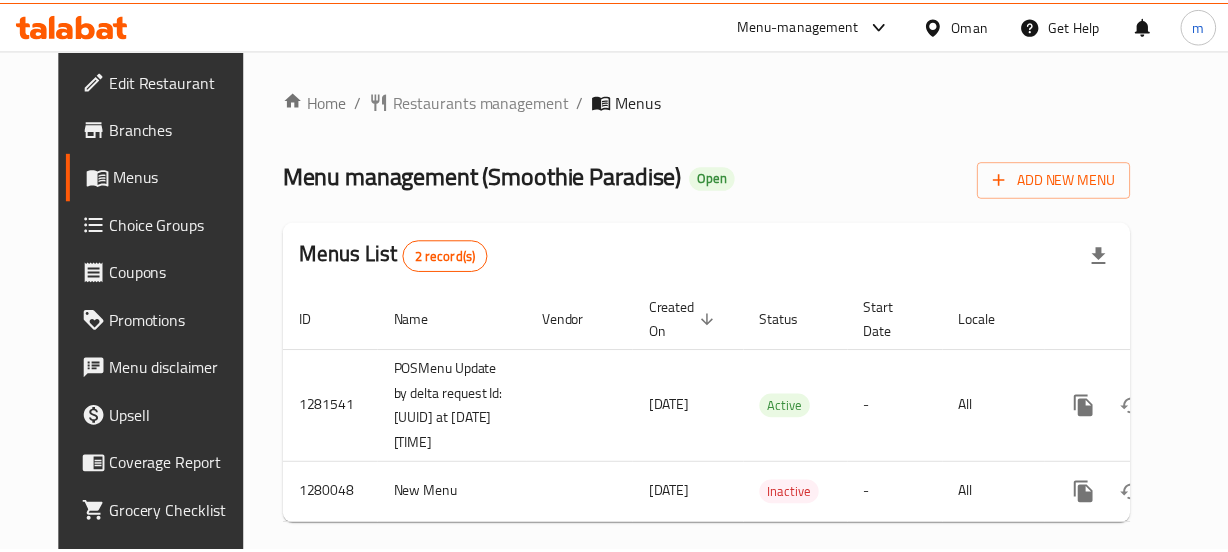 scroll, scrollTop: 0, scrollLeft: 0, axis: both 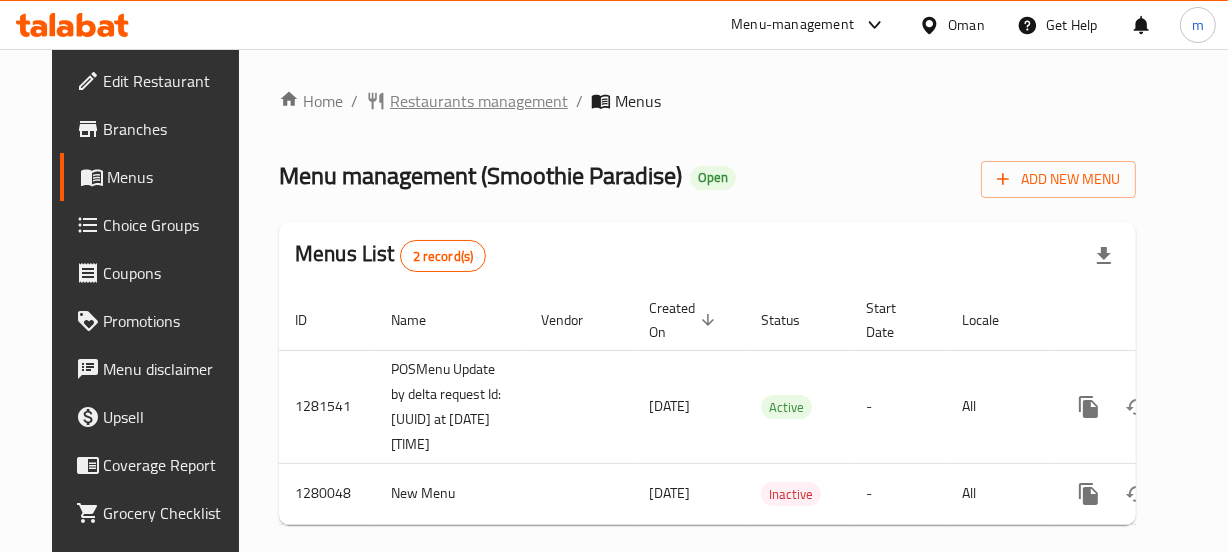 click on "Restaurants management" at bounding box center [479, 101] 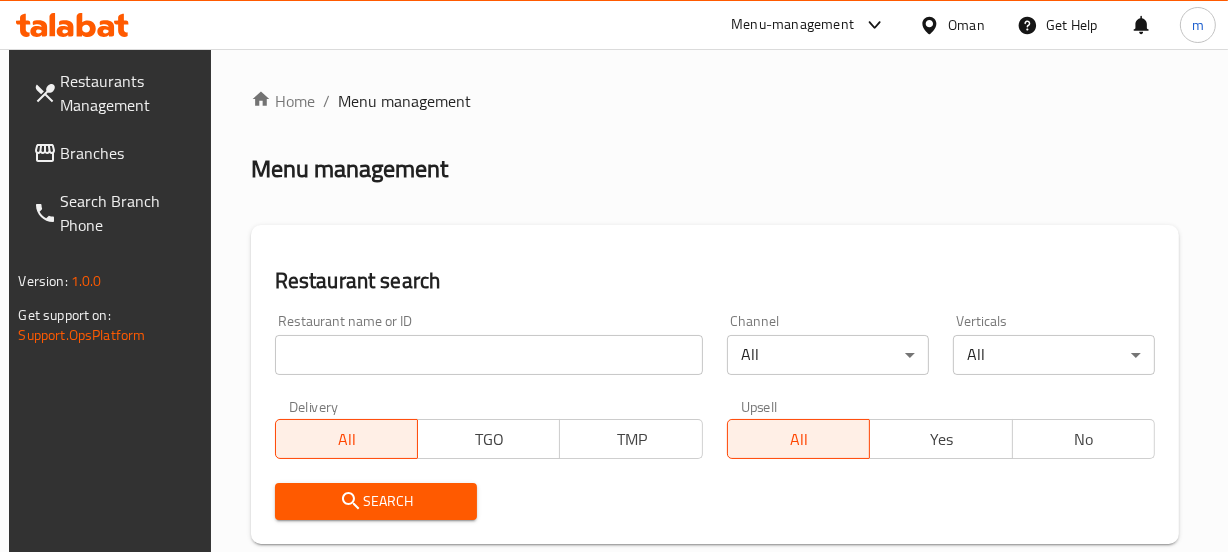 click at bounding box center [614, 276] 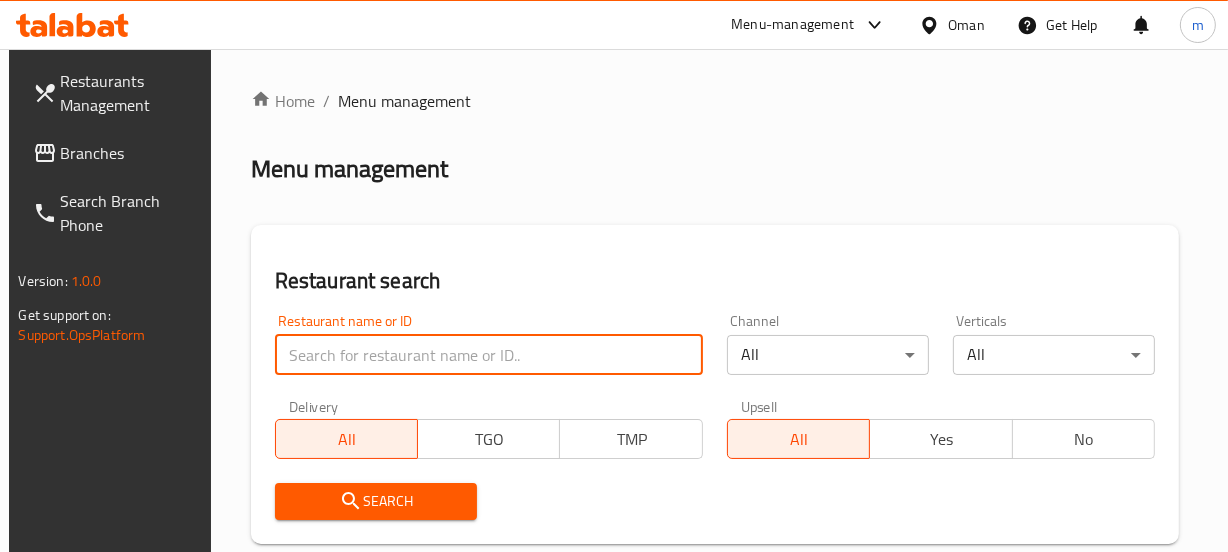 click at bounding box center [489, 355] 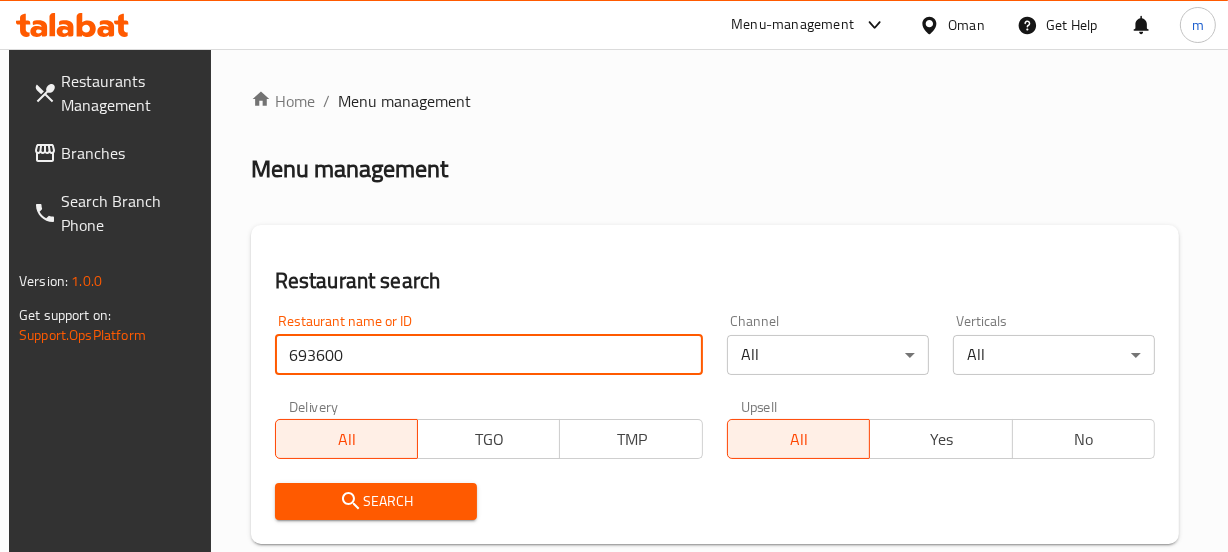 type on "693600" 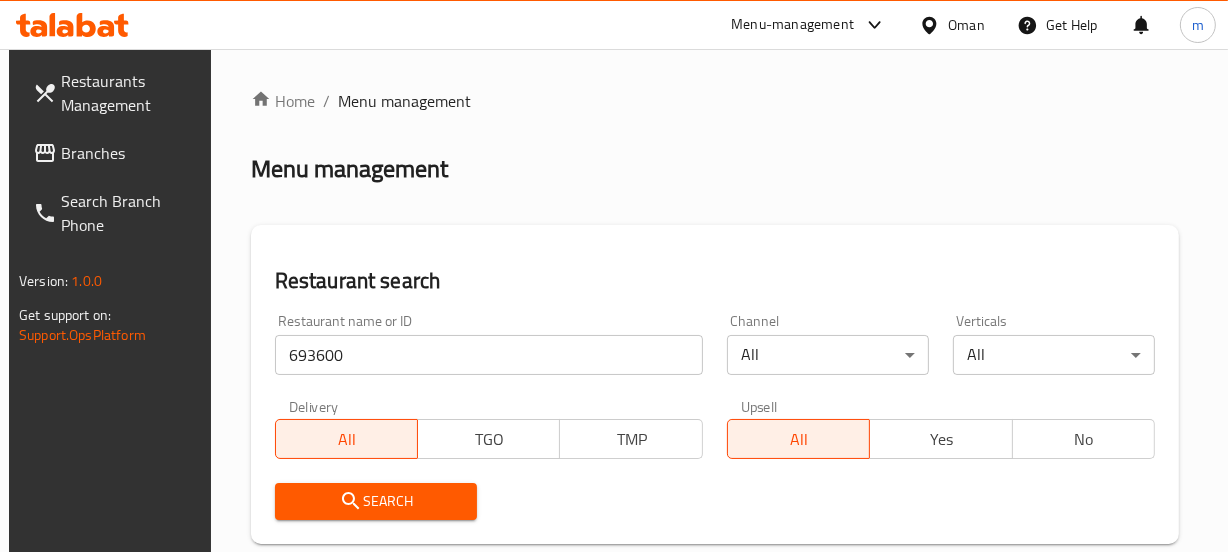 click on "Search" at bounding box center [376, 501] 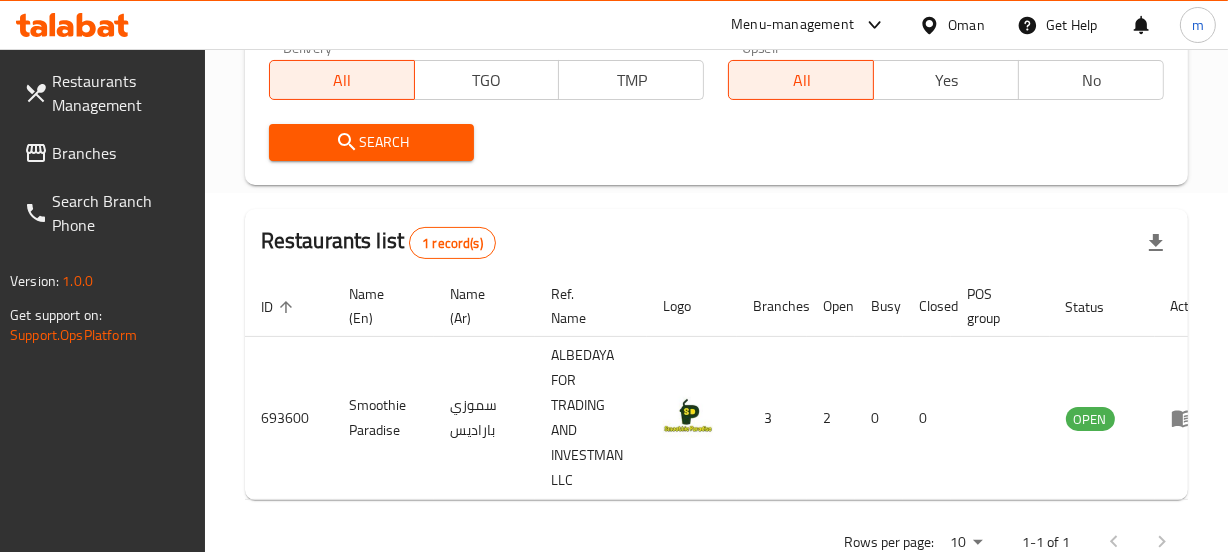 scroll, scrollTop: 363, scrollLeft: 0, axis: vertical 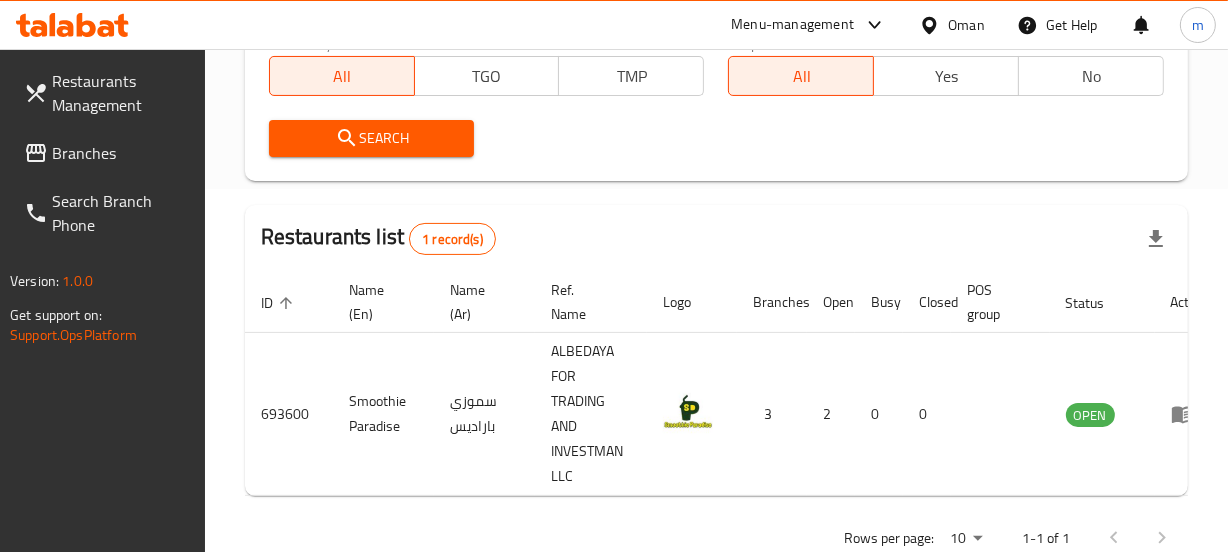 click on "Oman" at bounding box center (952, 25) 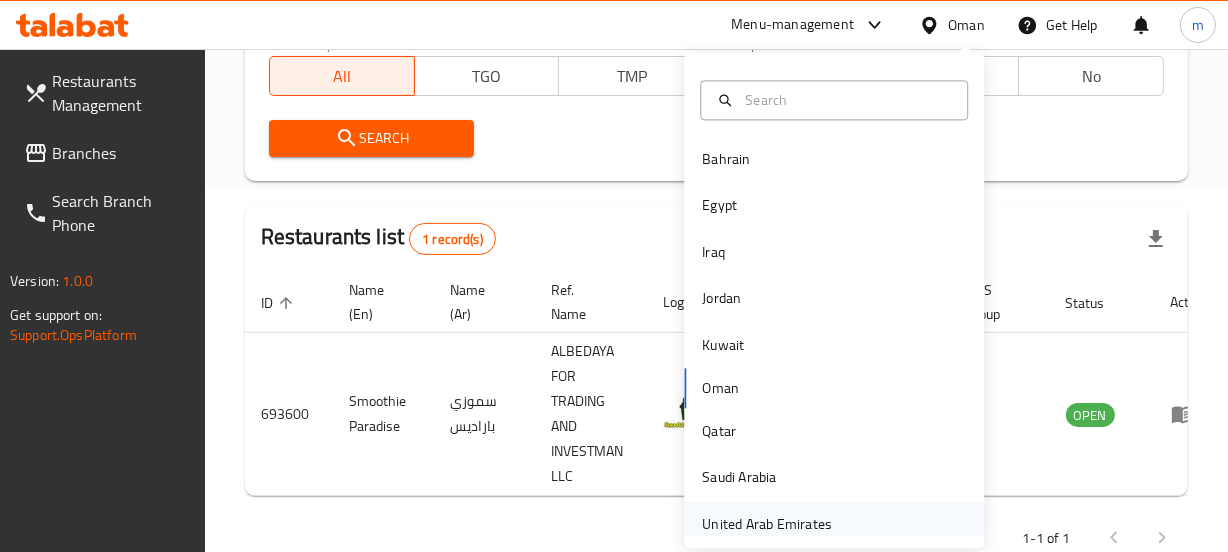 click on "United Arab Emirates" at bounding box center (767, 524) 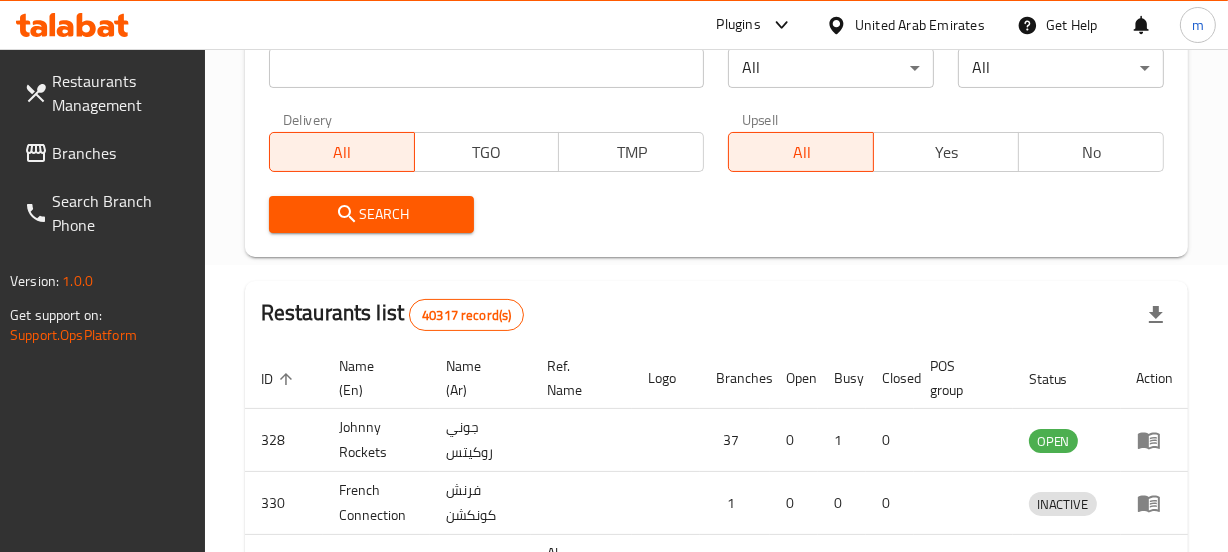 scroll, scrollTop: 363, scrollLeft: 0, axis: vertical 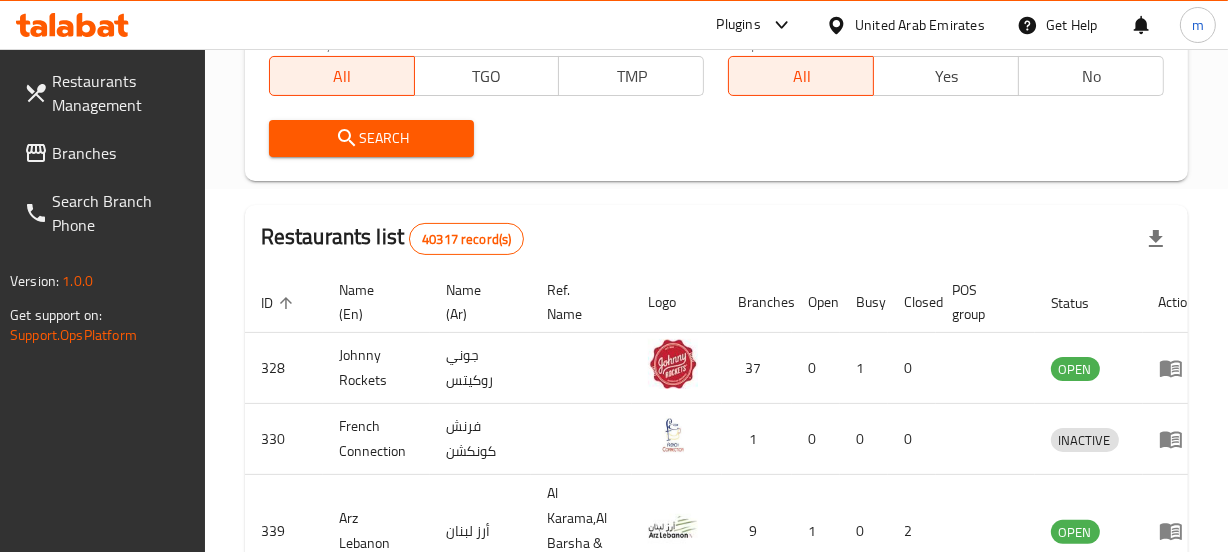 click on "Branches" at bounding box center [120, 153] 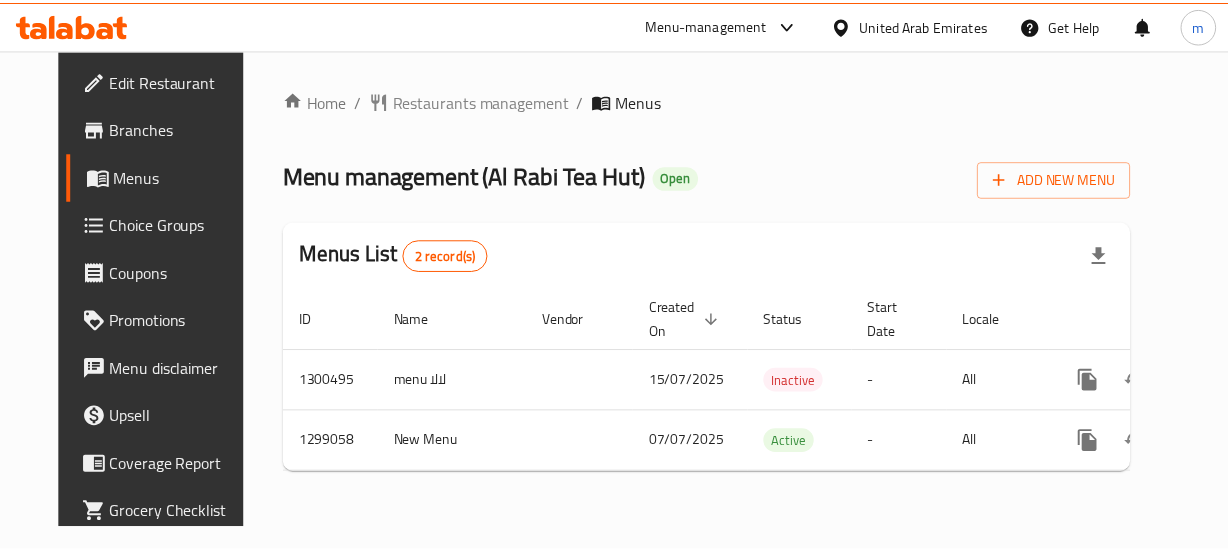 scroll, scrollTop: 0, scrollLeft: 0, axis: both 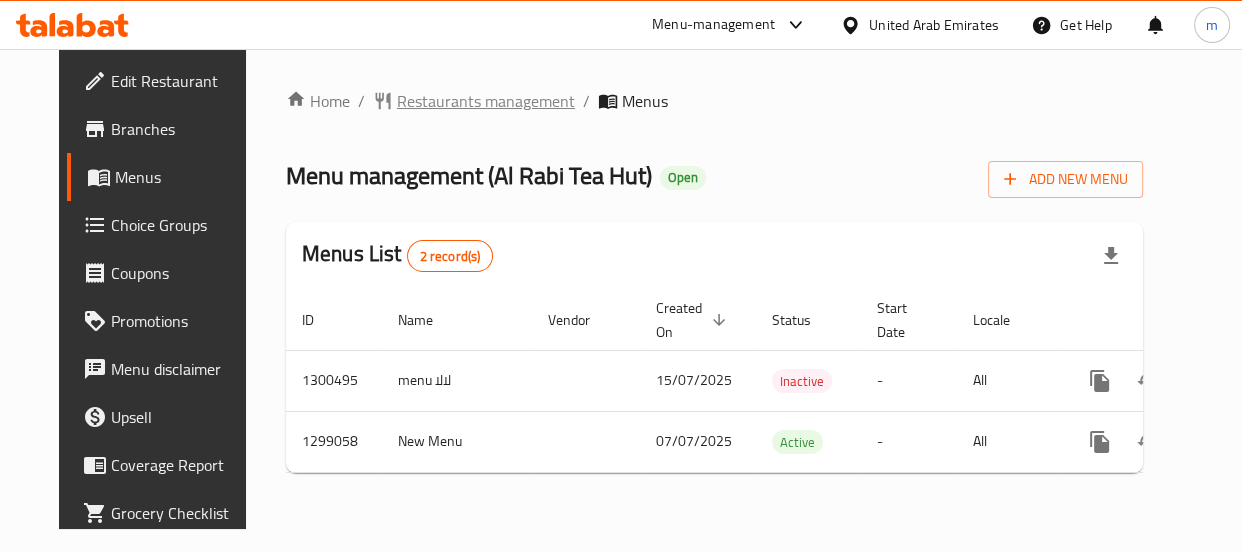 click on "Restaurants management" at bounding box center [486, 101] 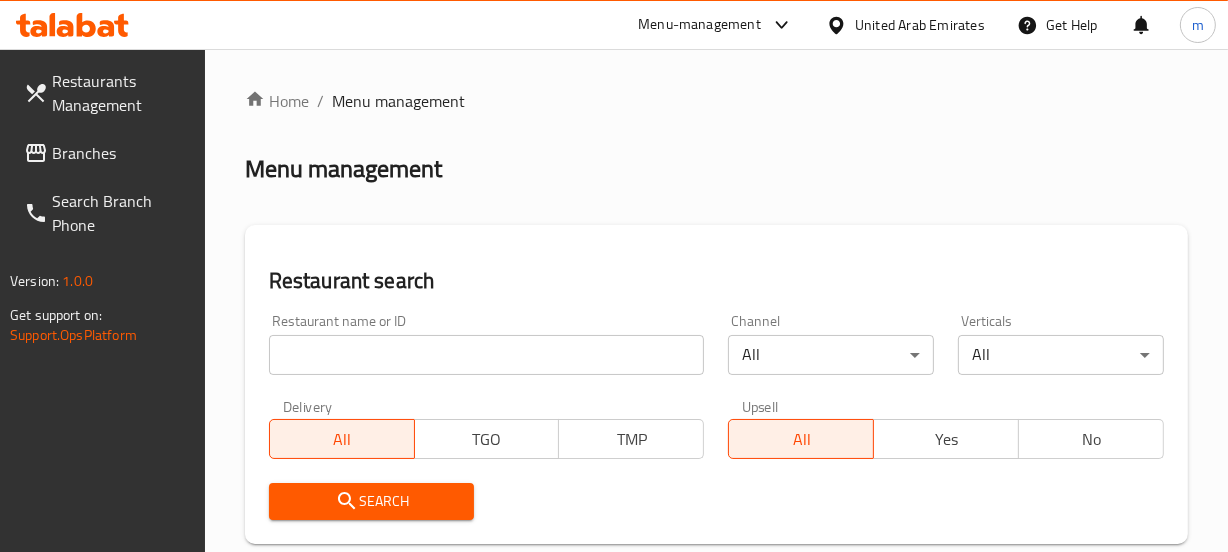 click at bounding box center [487, 355] 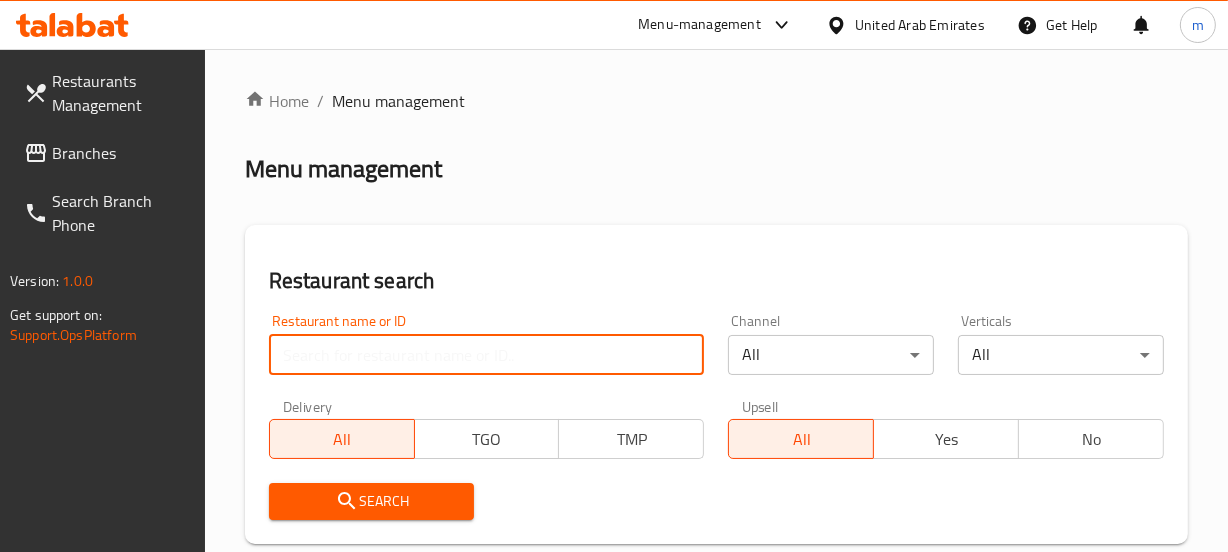 paste on "701201" 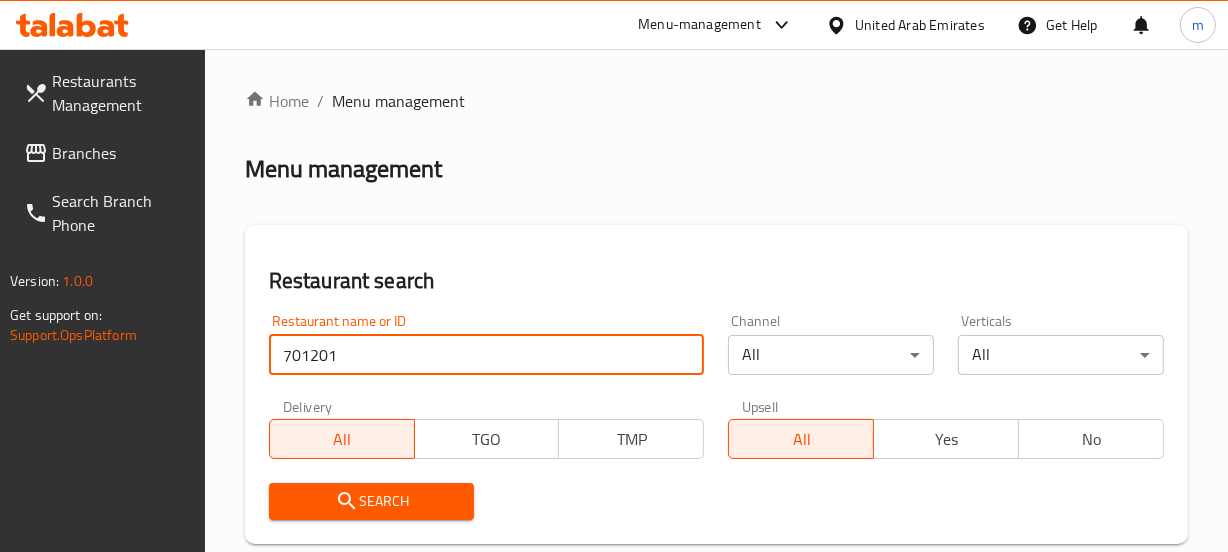 type on "701201" 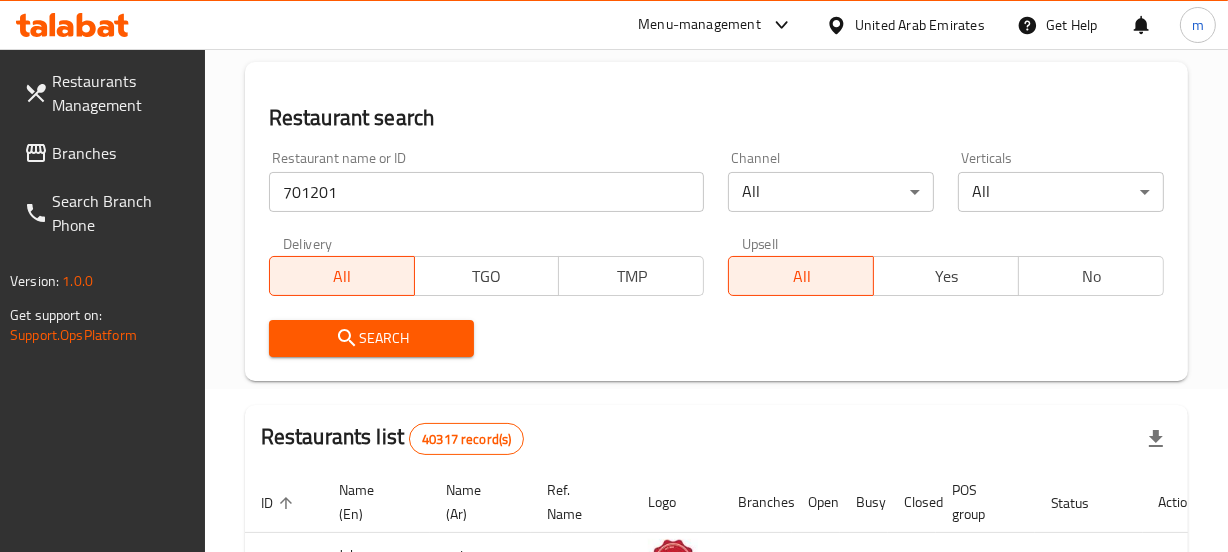 scroll, scrollTop: 181, scrollLeft: 0, axis: vertical 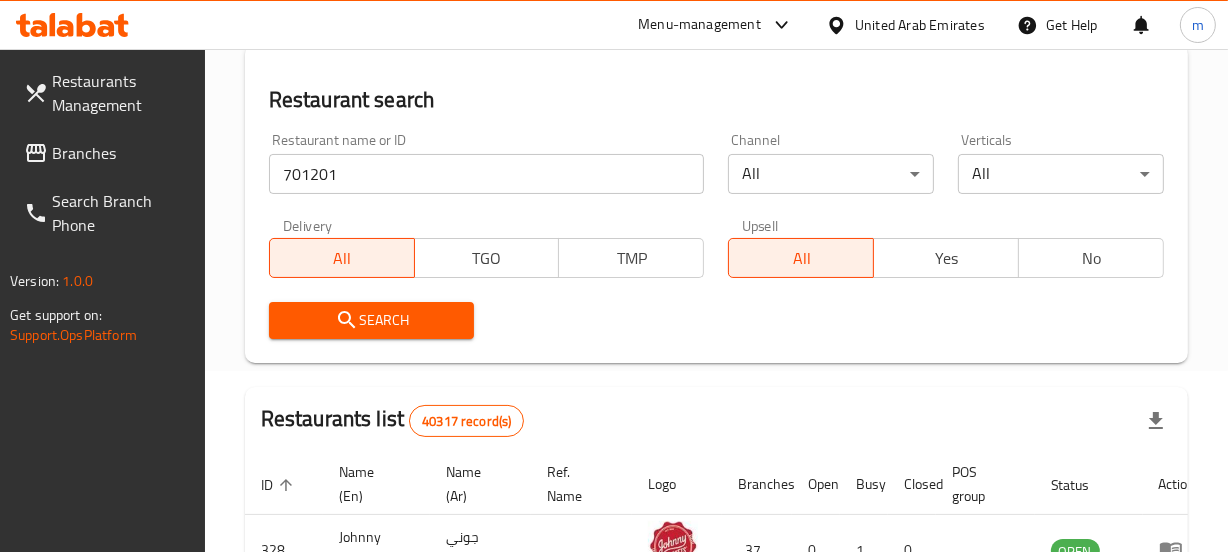 click on "Search" at bounding box center [372, 320] 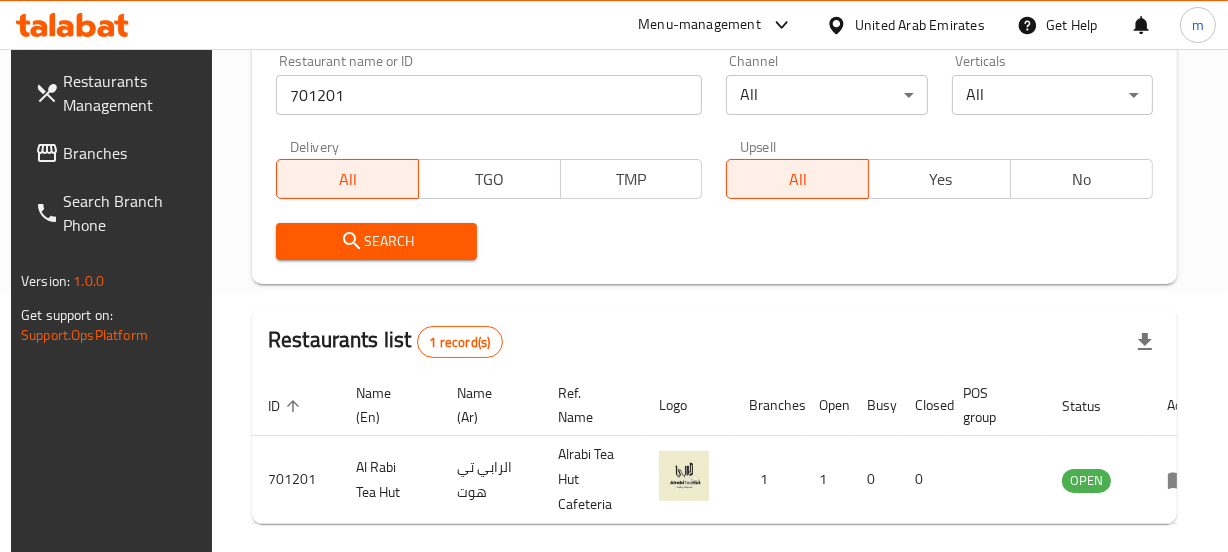 scroll, scrollTop: 354, scrollLeft: 0, axis: vertical 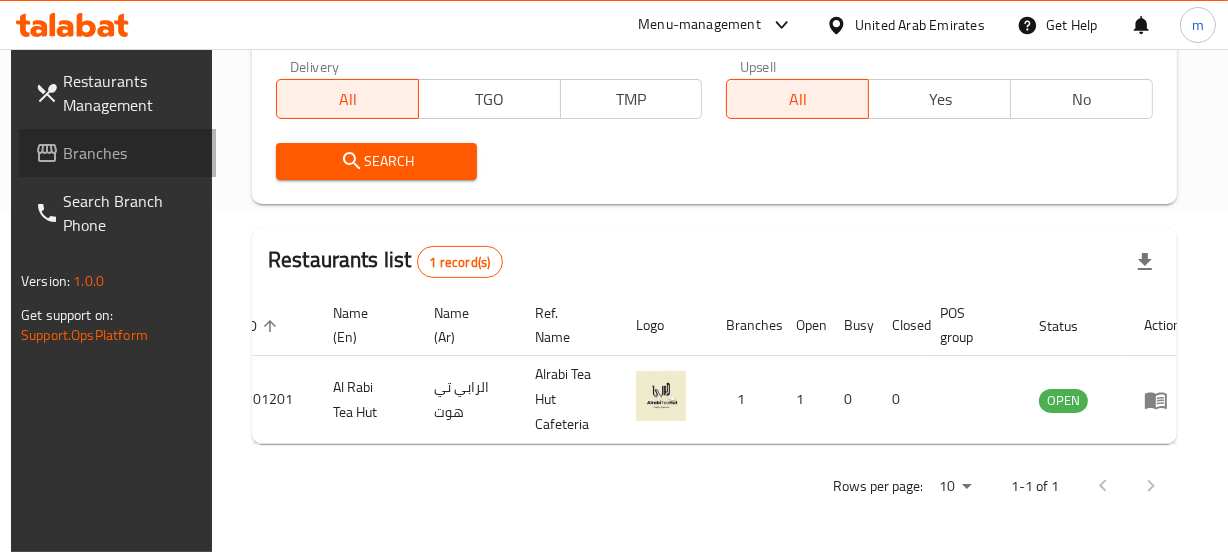 click on "Branches" at bounding box center [131, 153] 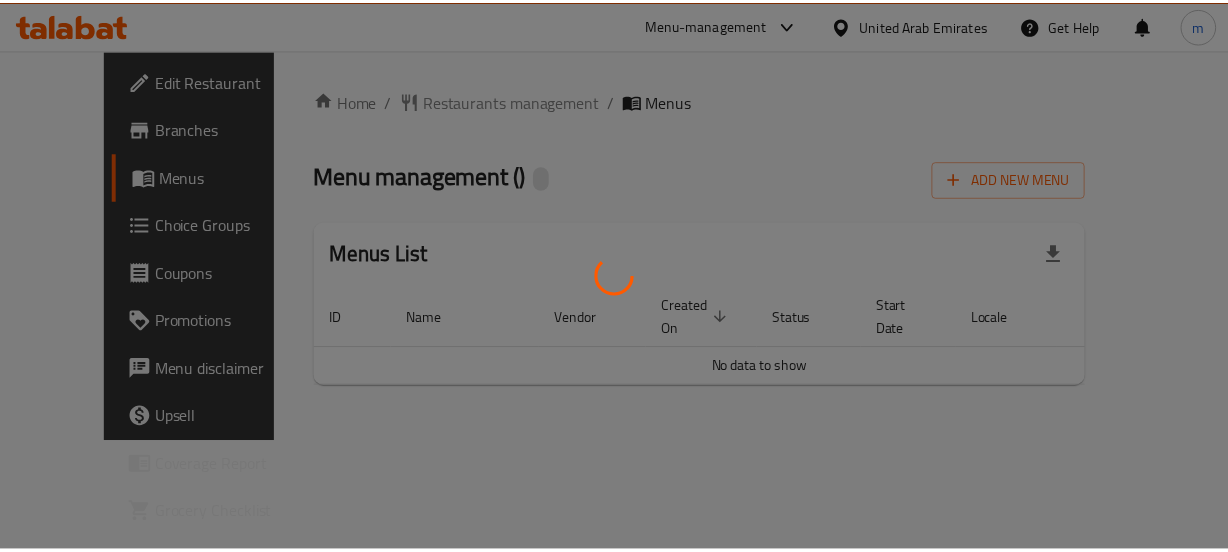 scroll, scrollTop: 0, scrollLeft: 0, axis: both 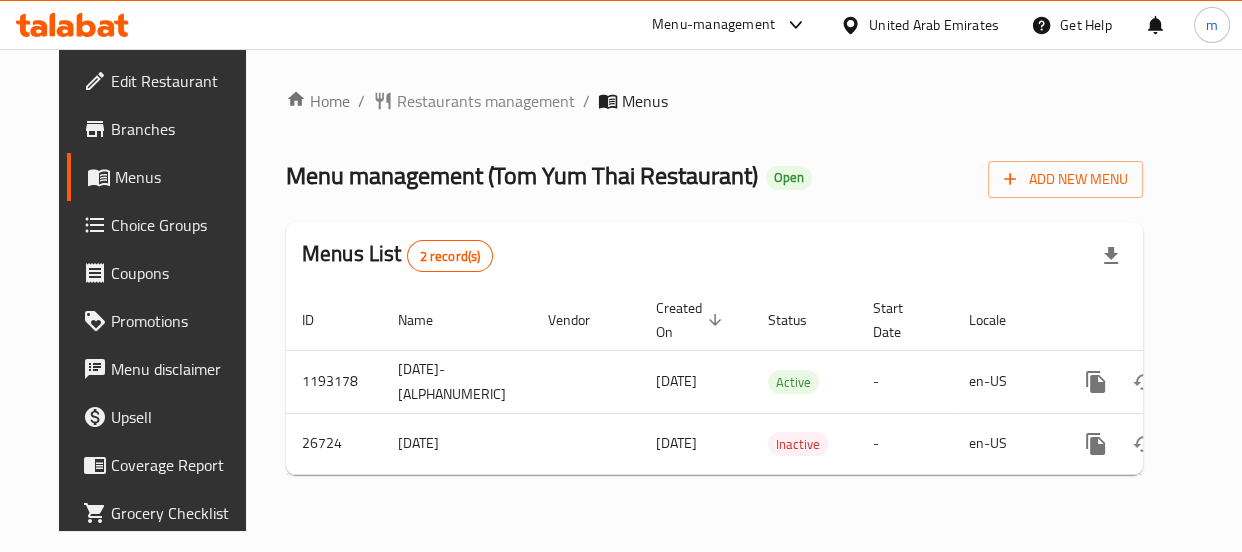 click on "Home / Restaurants management / Menus Menu management ( [BRAND] )  Open Add New Menu Menus List   2 record(s) ID Name Vendor Created On sorted descending Status Start Date Locale Actions 1193178 [DATE]-[ALPHANUMERIC] [DATE] Active - en-US 26724 [DATE] [DATE] Inactive - en-US" at bounding box center (714, 290) 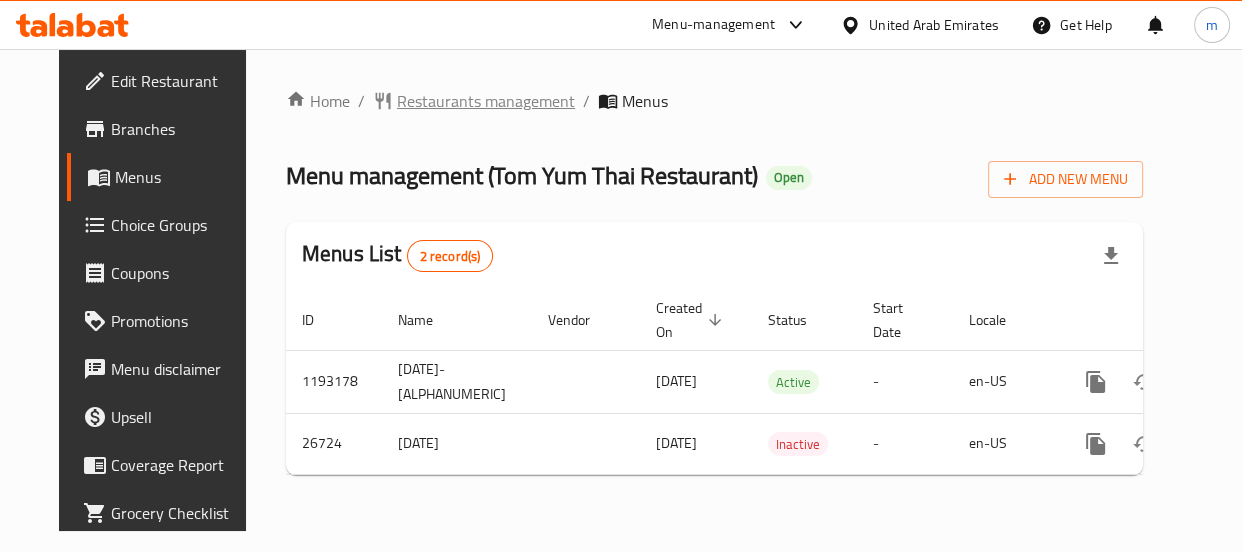 click on "Restaurants management" at bounding box center (486, 101) 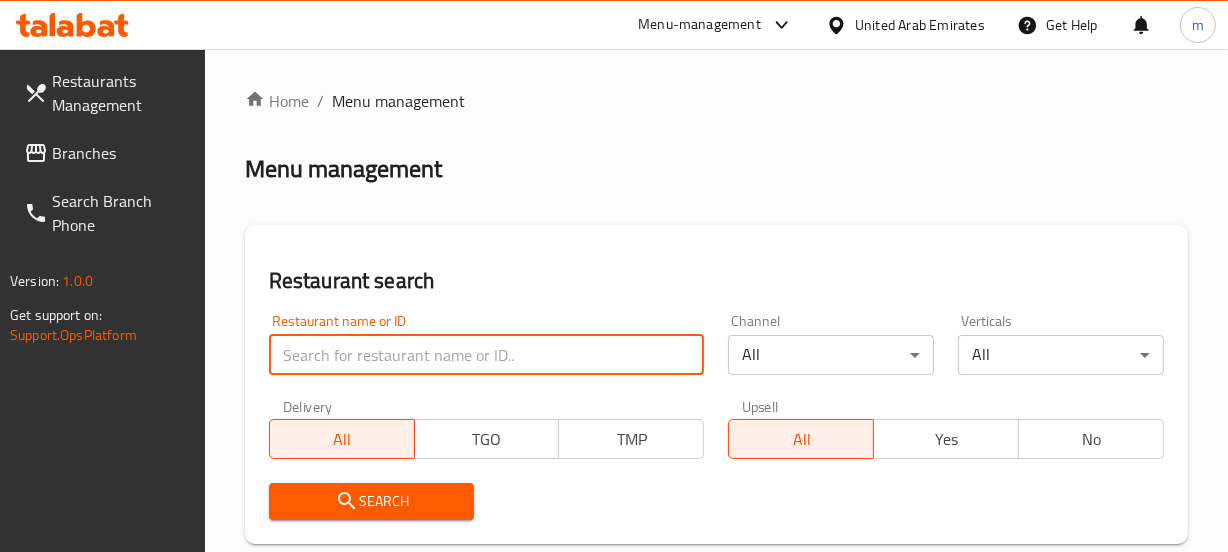 click at bounding box center (487, 355) 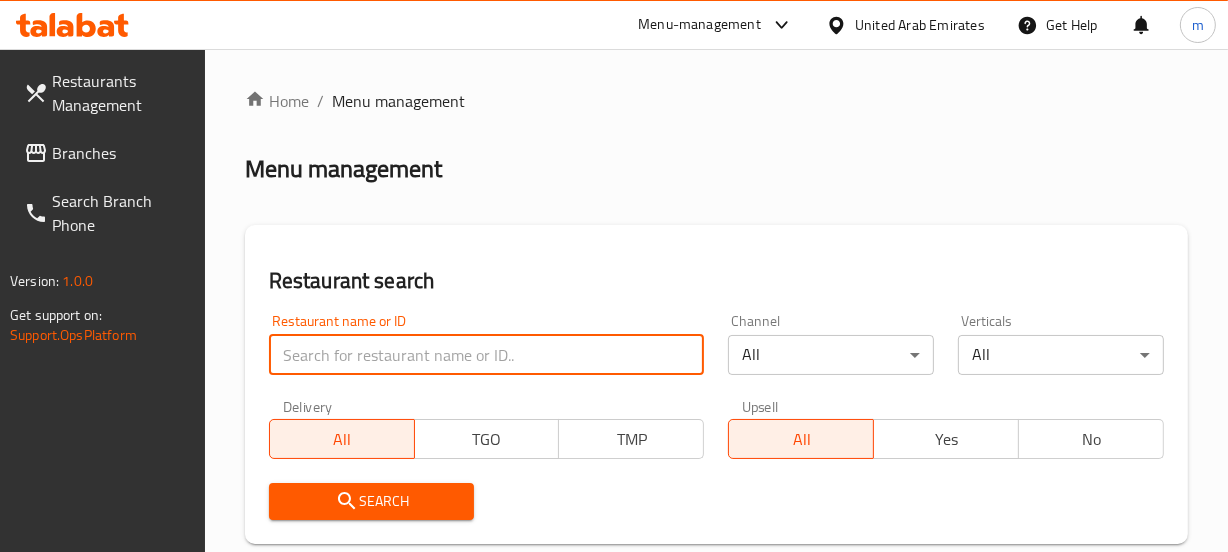 paste on "13921" 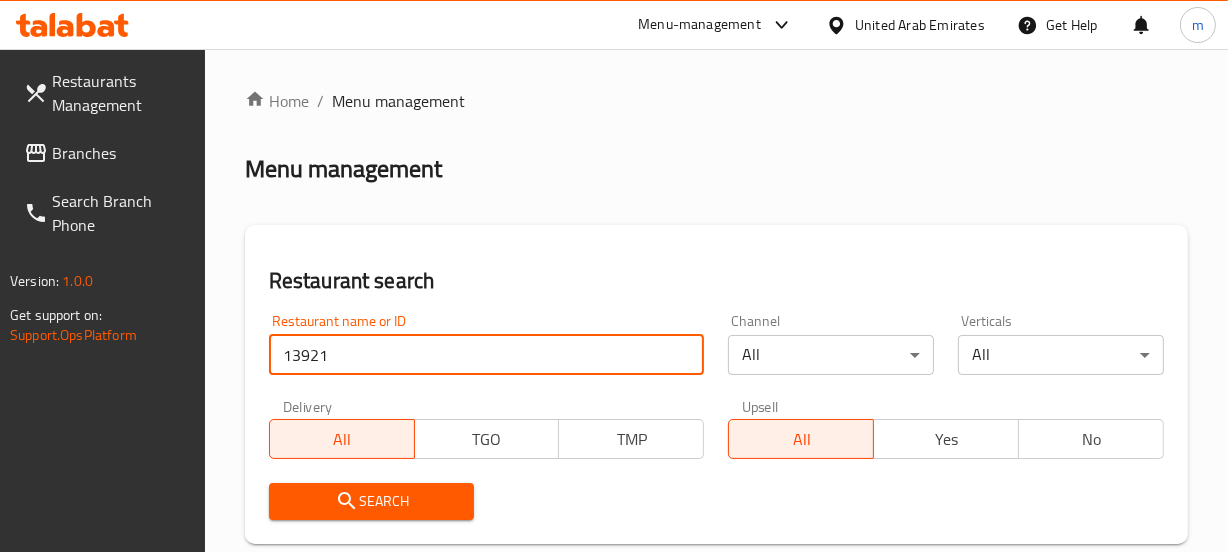 type on "13921" 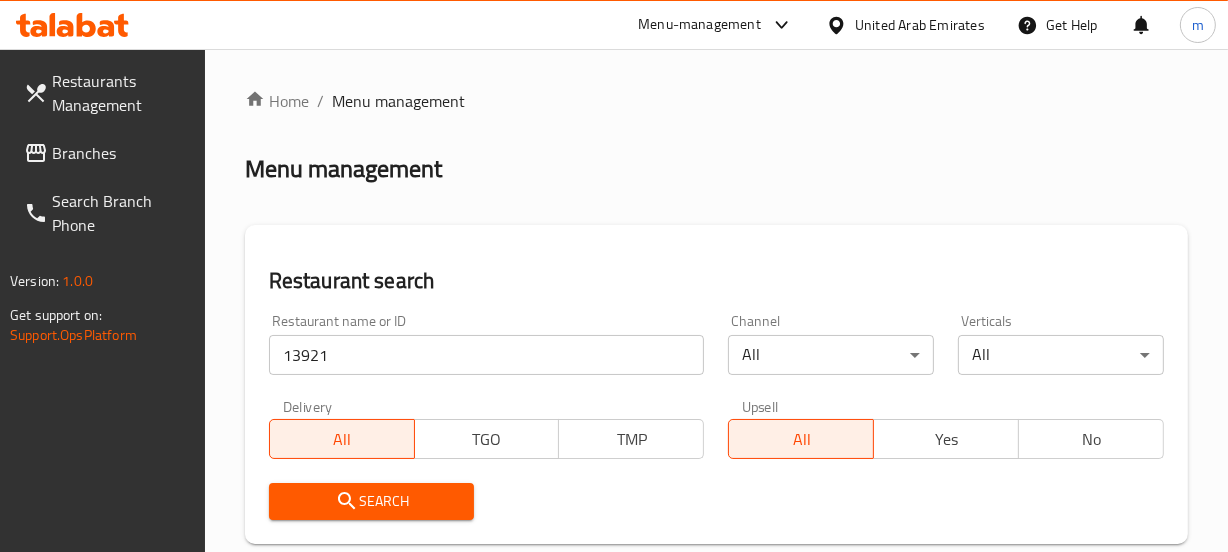 click on "Search" at bounding box center [372, 501] 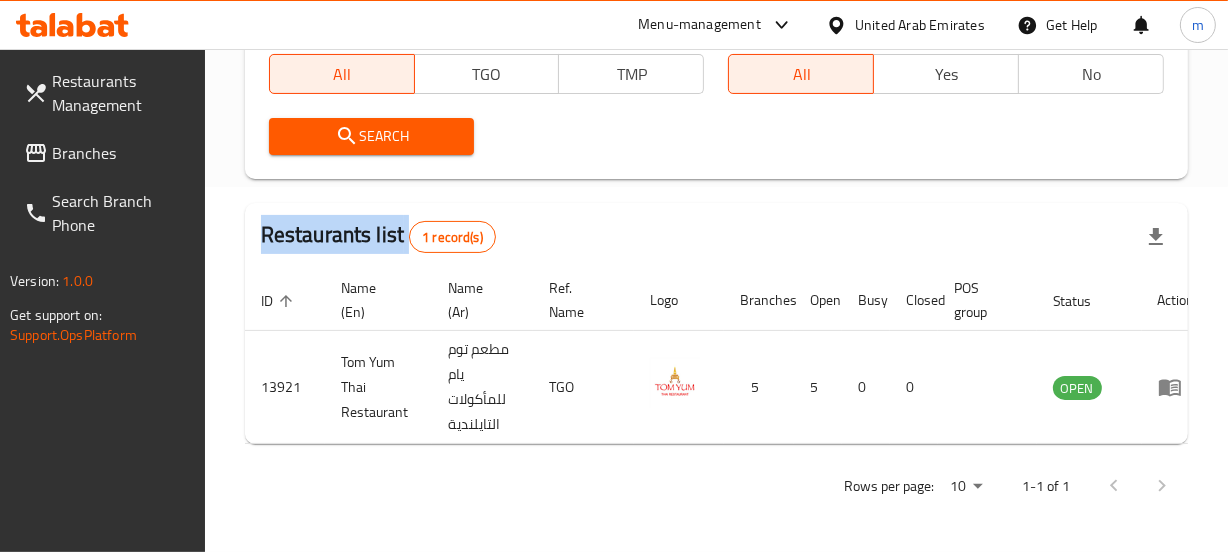 scroll, scrollTop: 380, scrollLeft: 0, axis: vertical 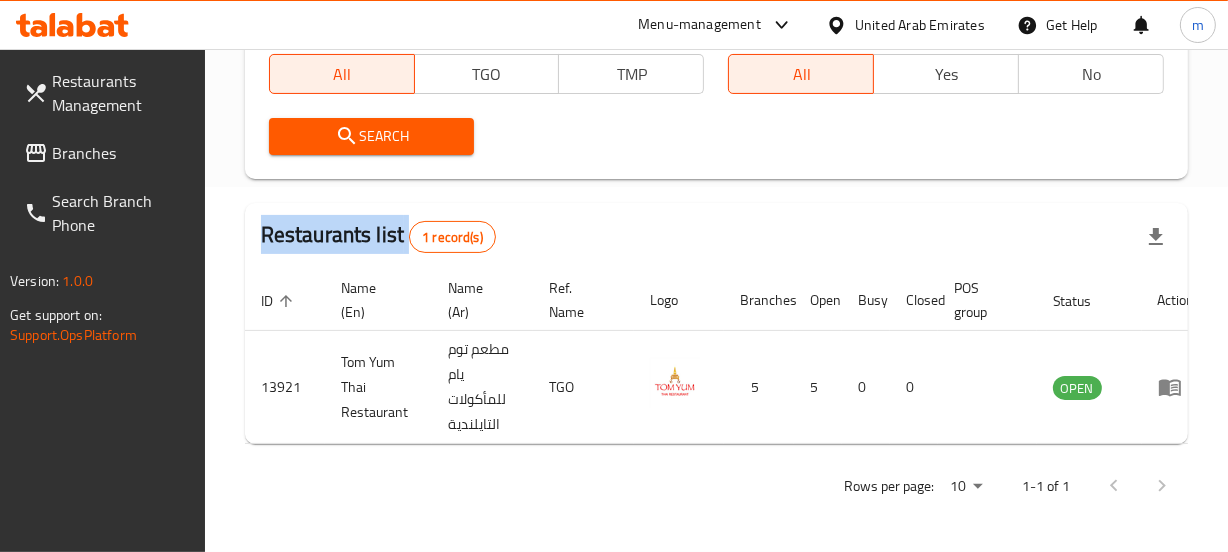 click on "Search" at bounding box center [372, 136] 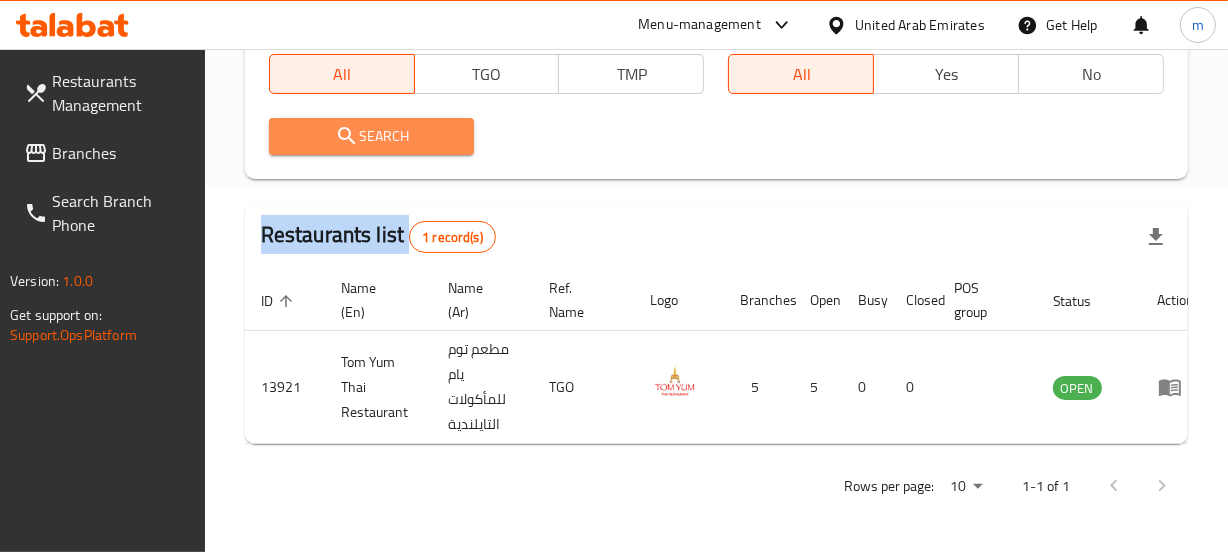 click on "Search" at bounding box center [372, 136] 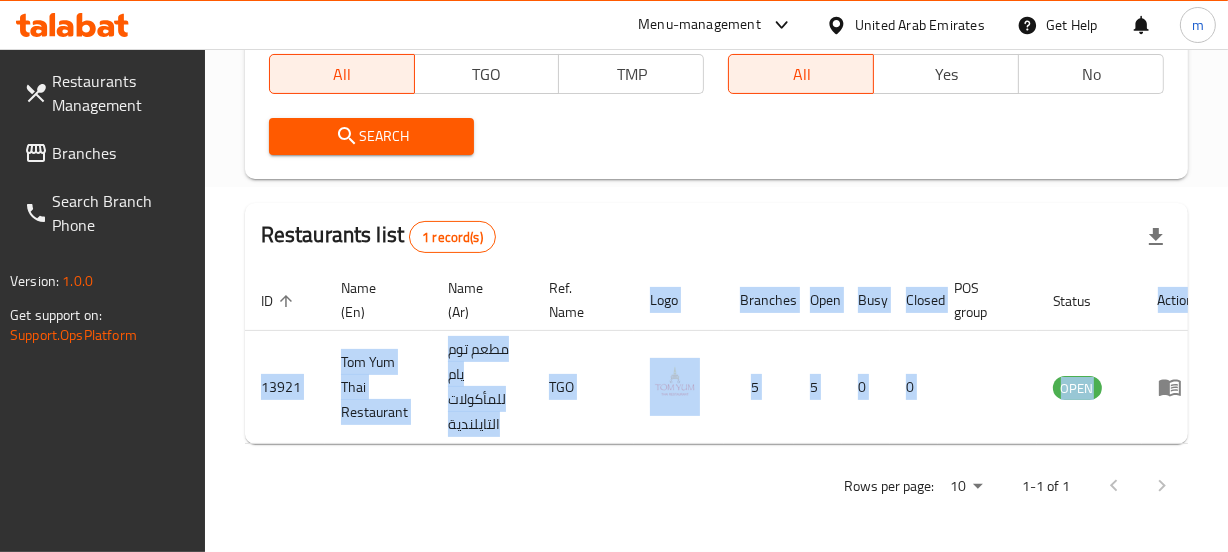 scroll, scrollTop: 0, scrollLeft: 20, axis: horizontal 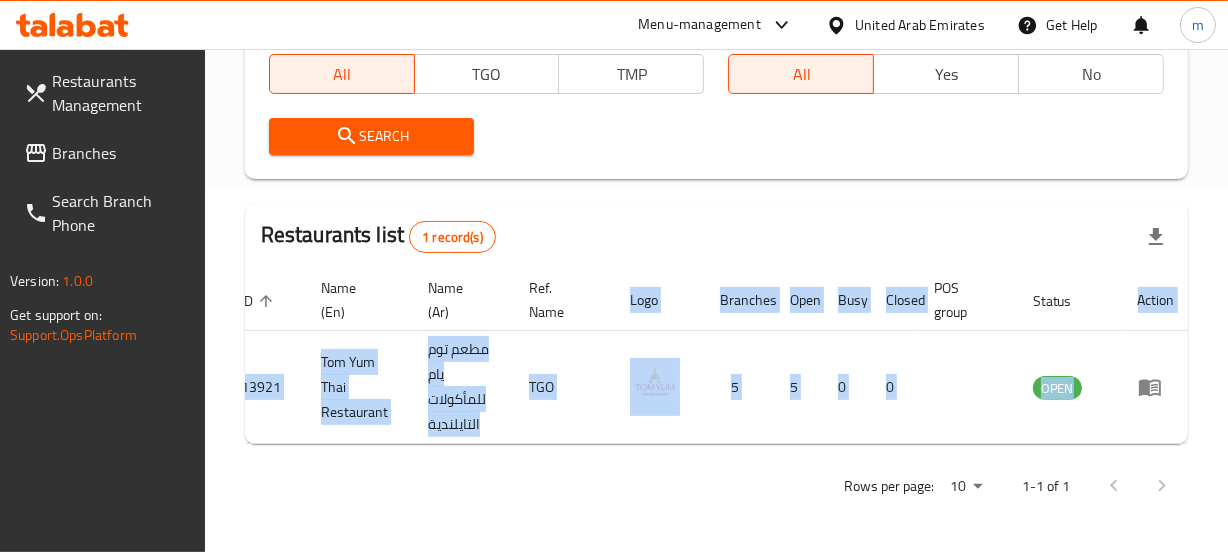 drag, startPoint x: 834, startPoint y: 443, endPoint x: 1240, endPoint y: 385, distance: 410.12195 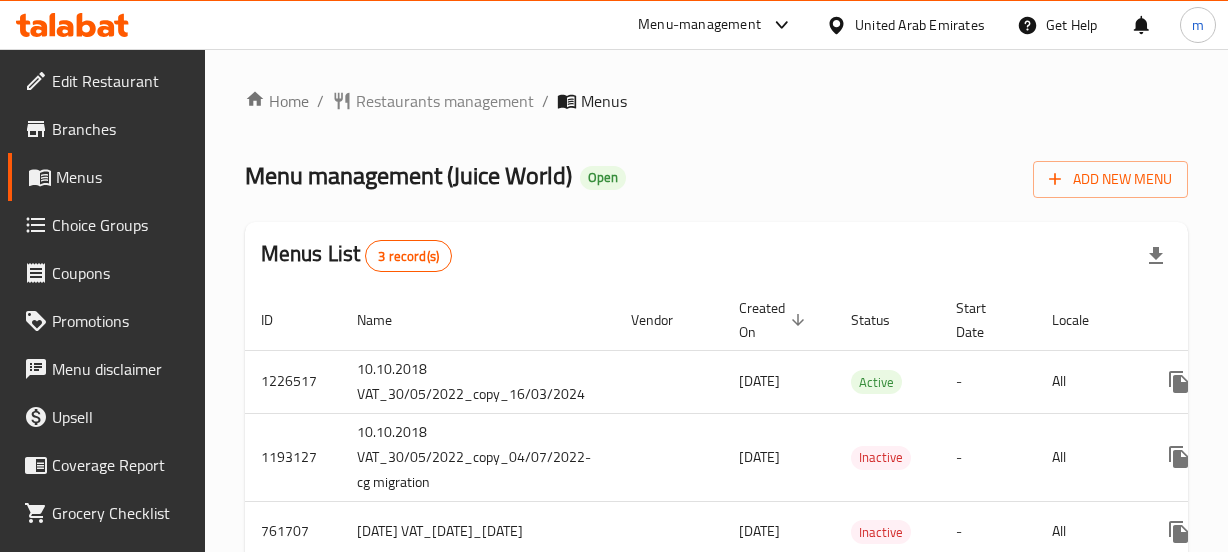 scroll, scrollTop: 0, scrollLeft: 0, axis: both 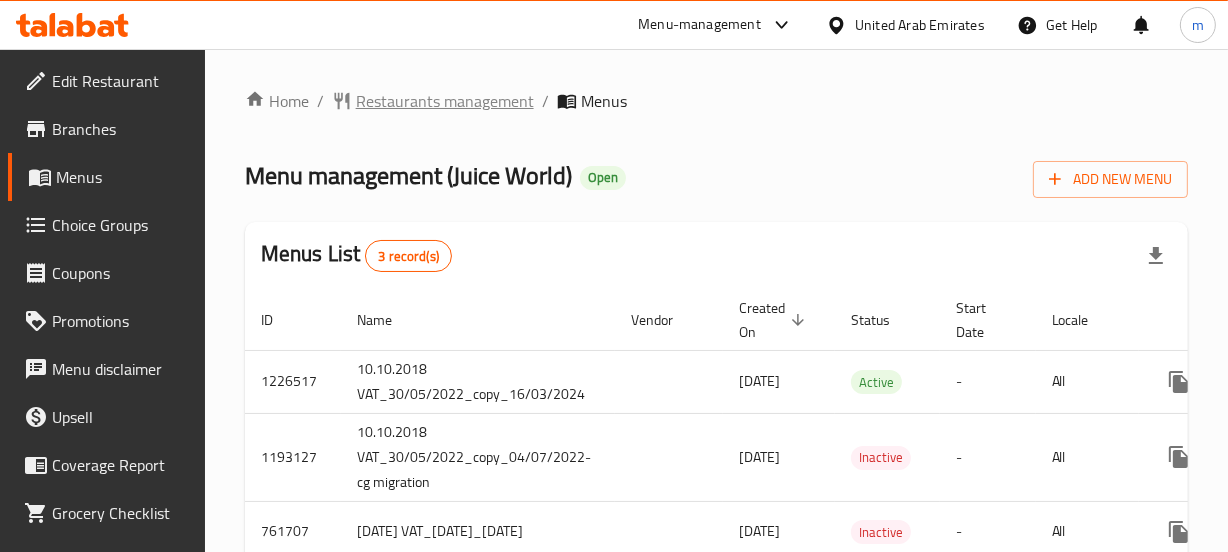 click on "Restaurants management" at bounding box center (445, 101) 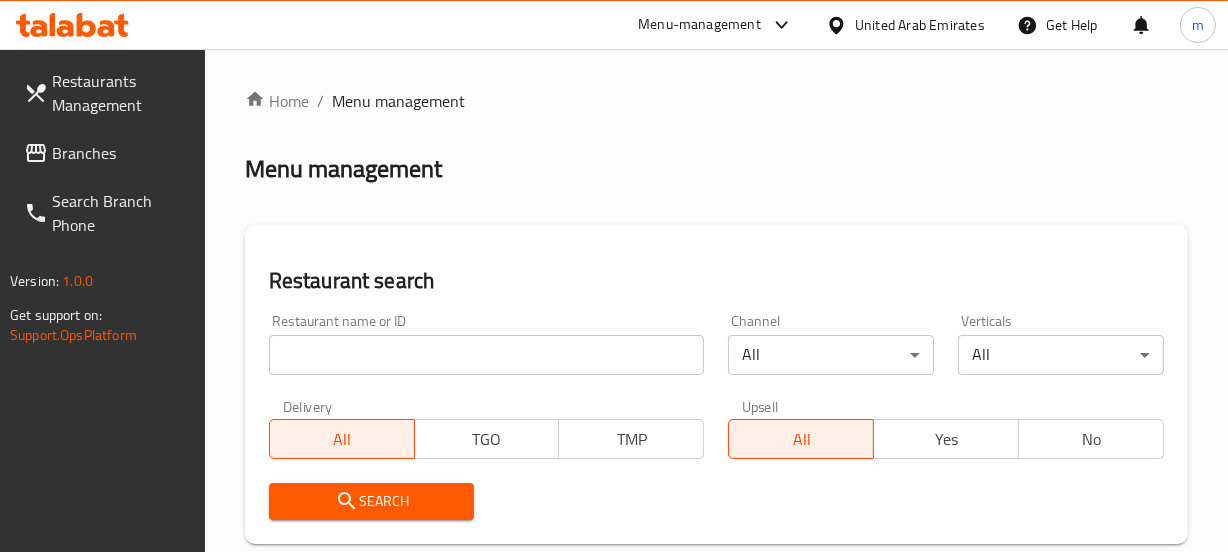 click at bounding box center (487, 355) 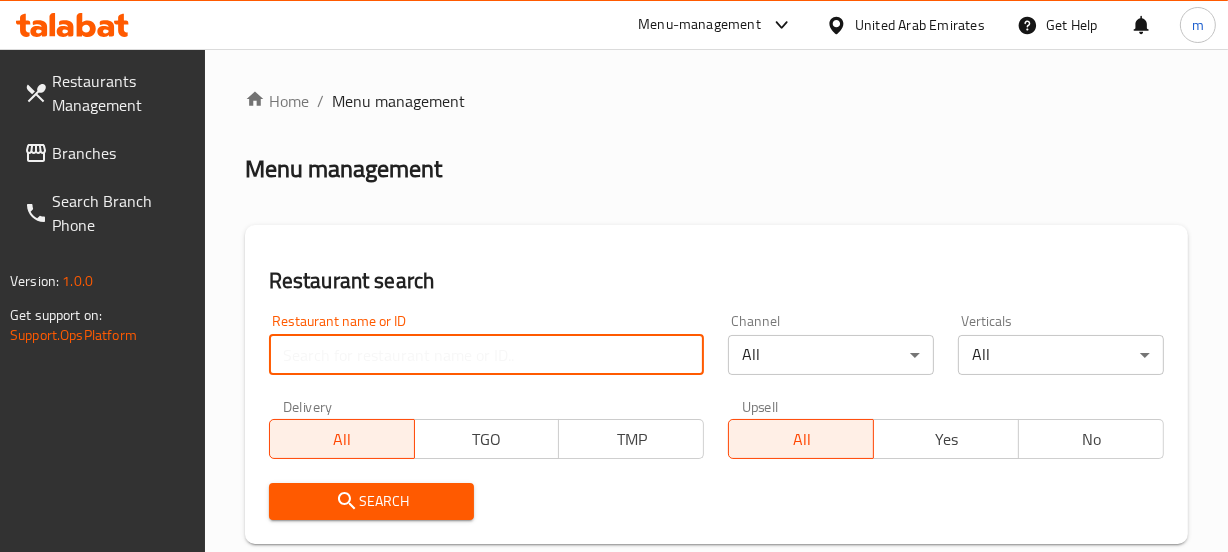 paste on "26115" 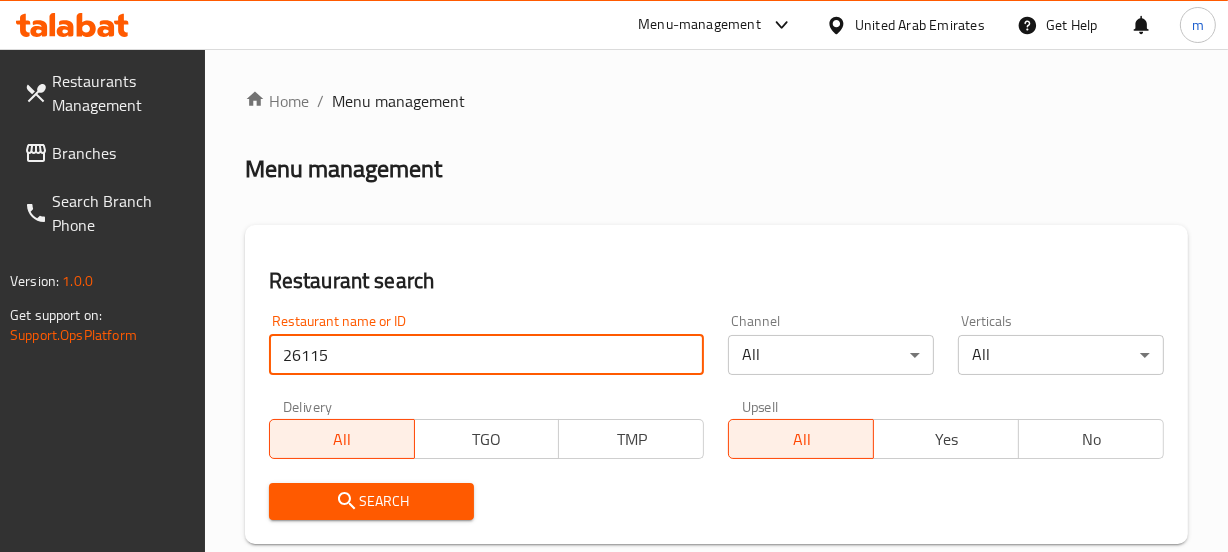 type on "26115" 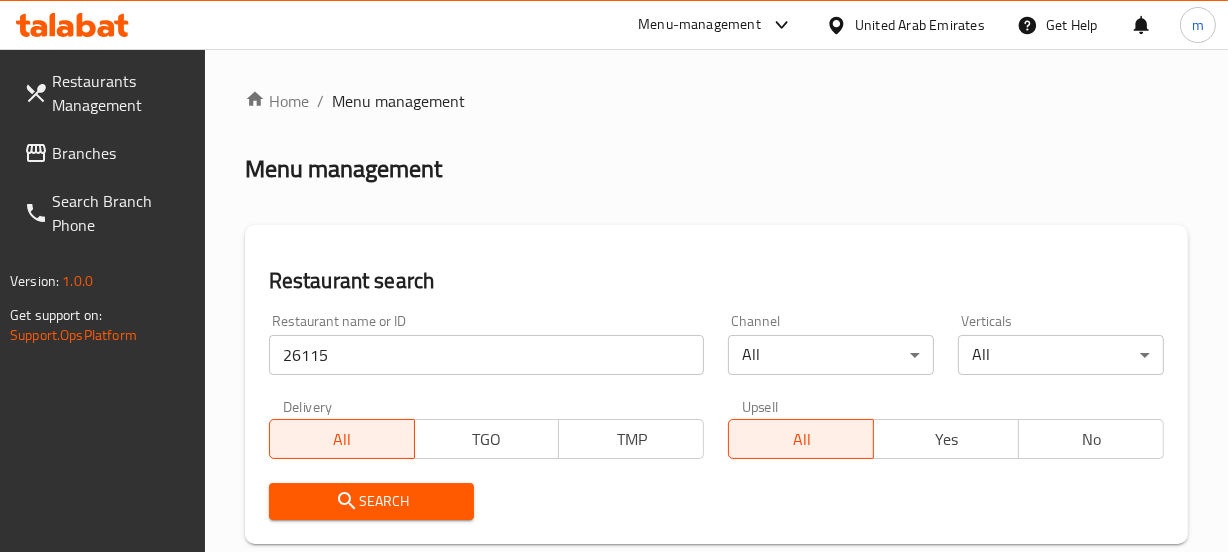 click on "Search" at bounding box center (372, 501) 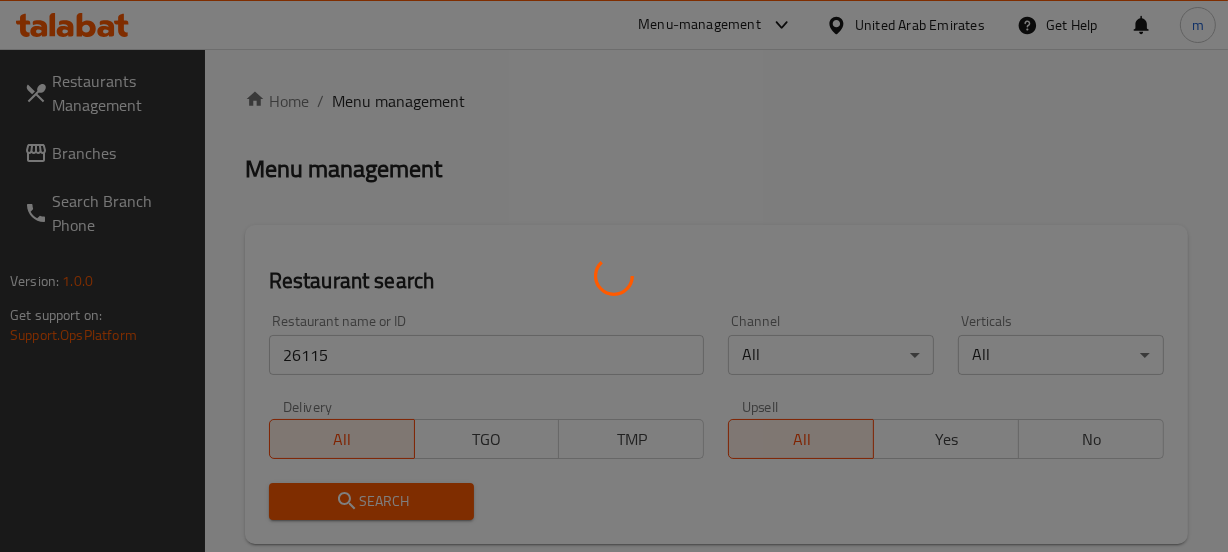 click at bounding box center (614, 276) 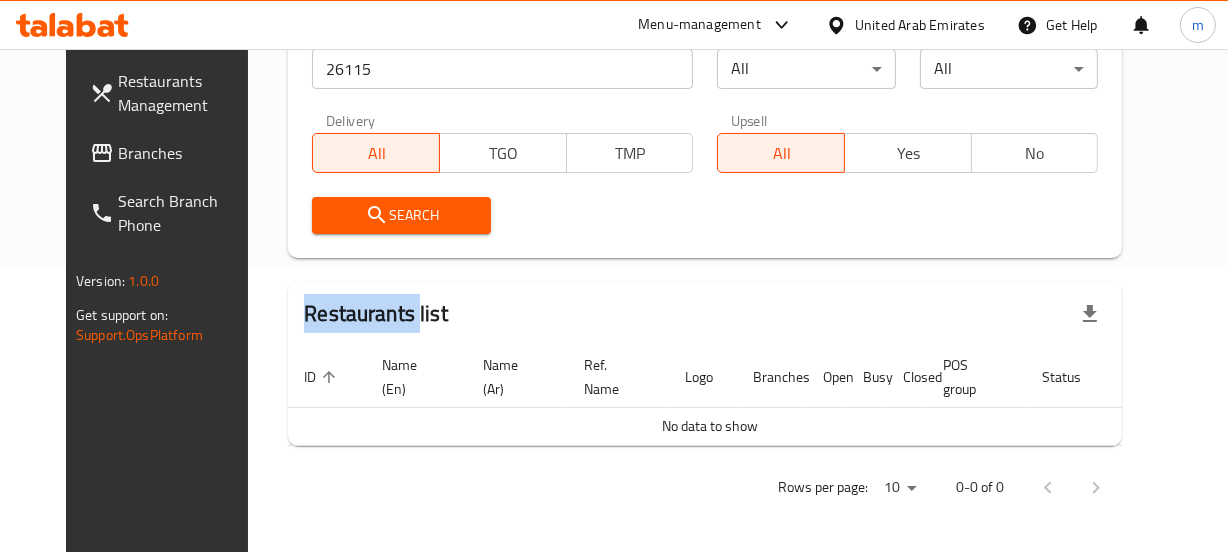 scroll, scrollTop: 287, scrollLeft: 0, axis: vertical 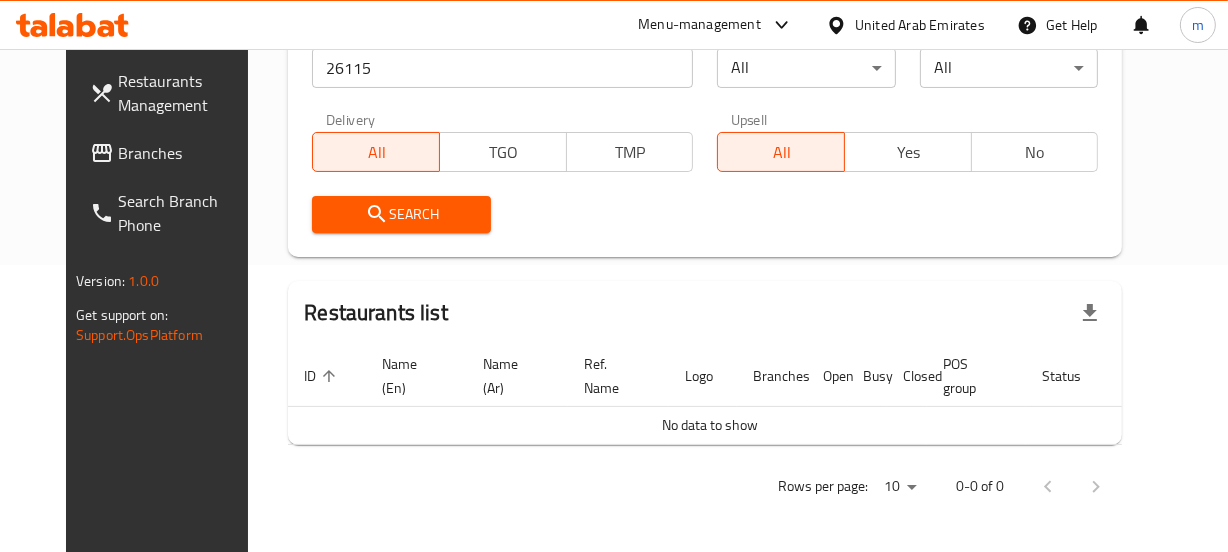 click on "Home / Menu management Menu management Restaurant search Restaurant name or ID 26115 Restaurant name or ID Channel All ​ Verticals All ​ Delivery All TGO TMP Upsell All Yes No   Search Restaurants list   ID sorted ascending Name (En) Name (Ar) Ref. Name Logo Branches Open Busy Closed POS group Status Action No data to show Rows per page: 10 0-0 of 0" at bounding box center [705, 157] 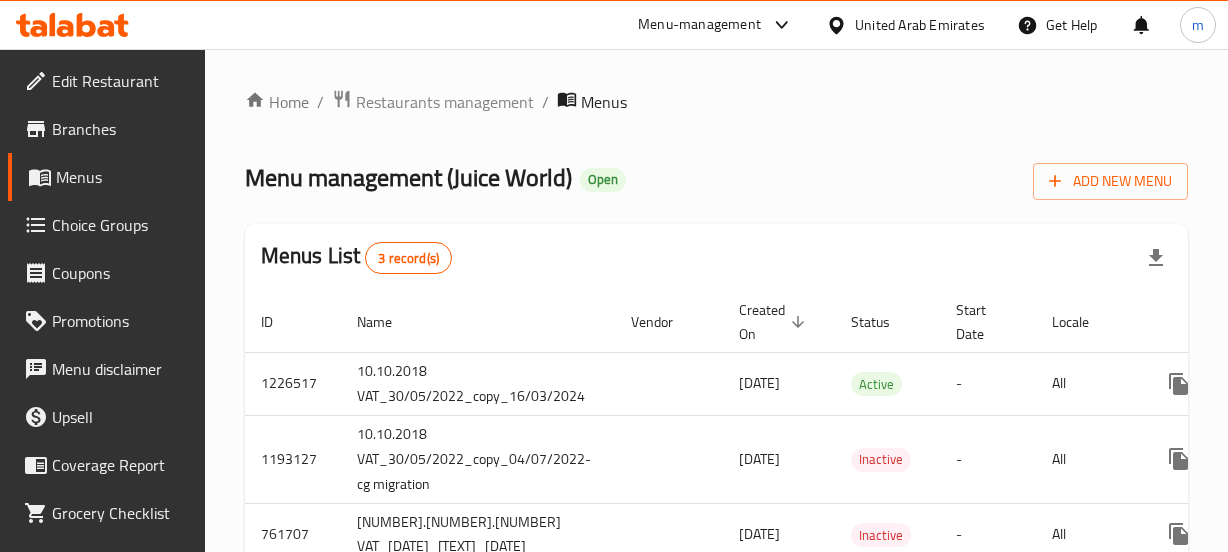 scroll, scrollTop: 0, scrollLeft: 0, axis: both 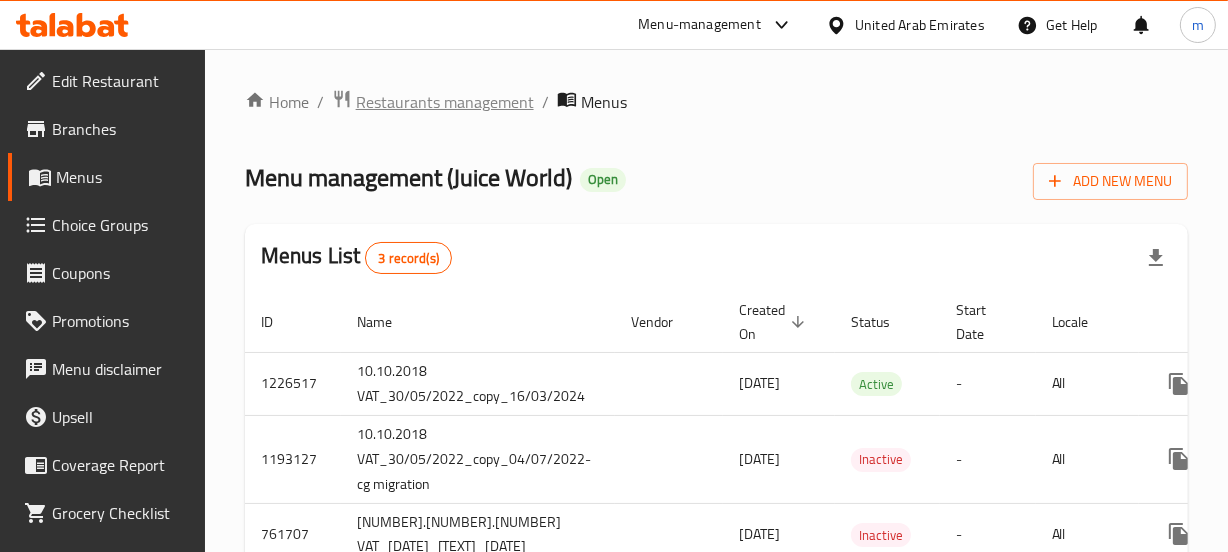click on "Restaurants management" at bounding box center [445, 102] 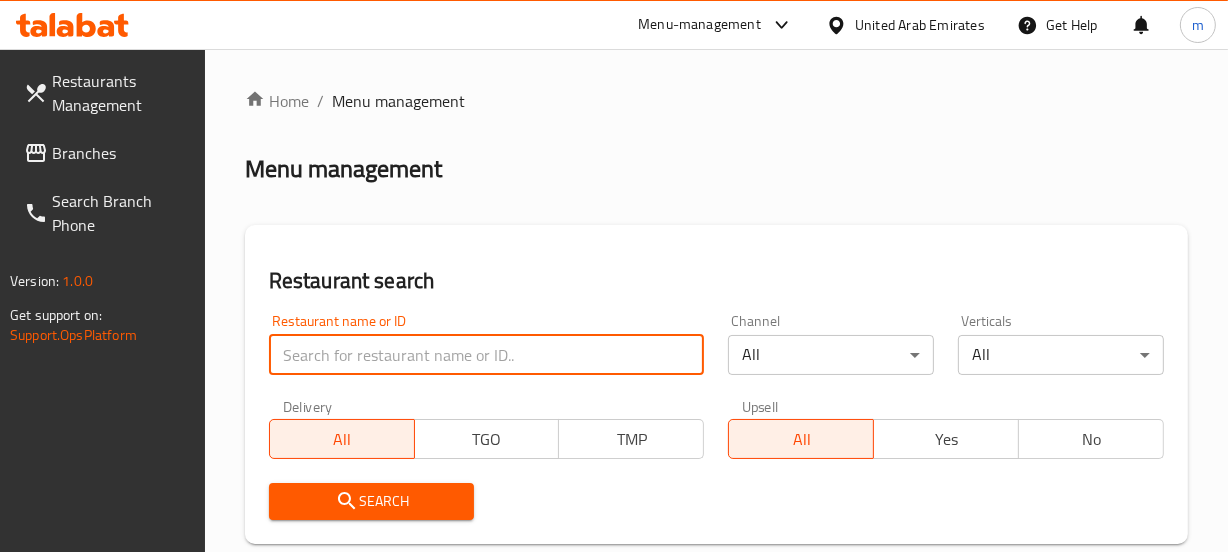 click at bounding box center (487, 355) 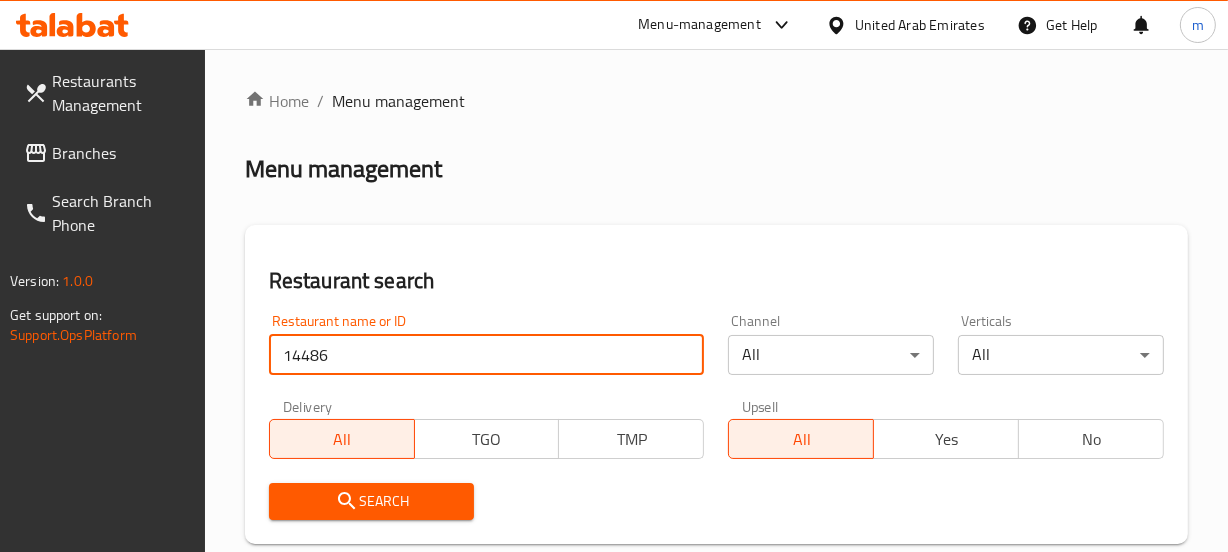 type on "14486" 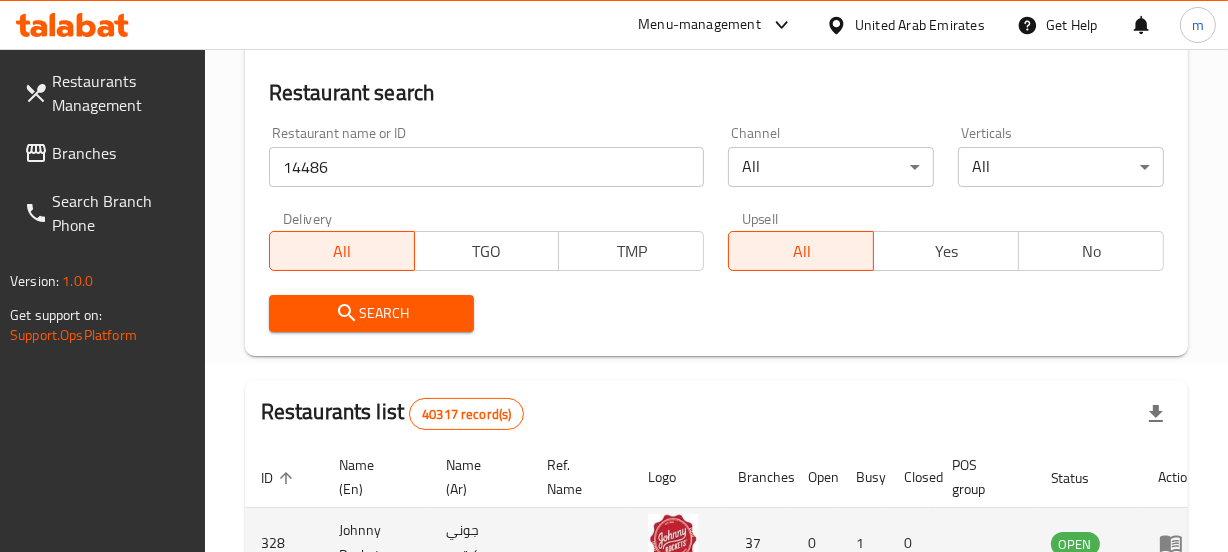 scroll, scrollTop: 454, scrollLeft: 0, axis: vertical 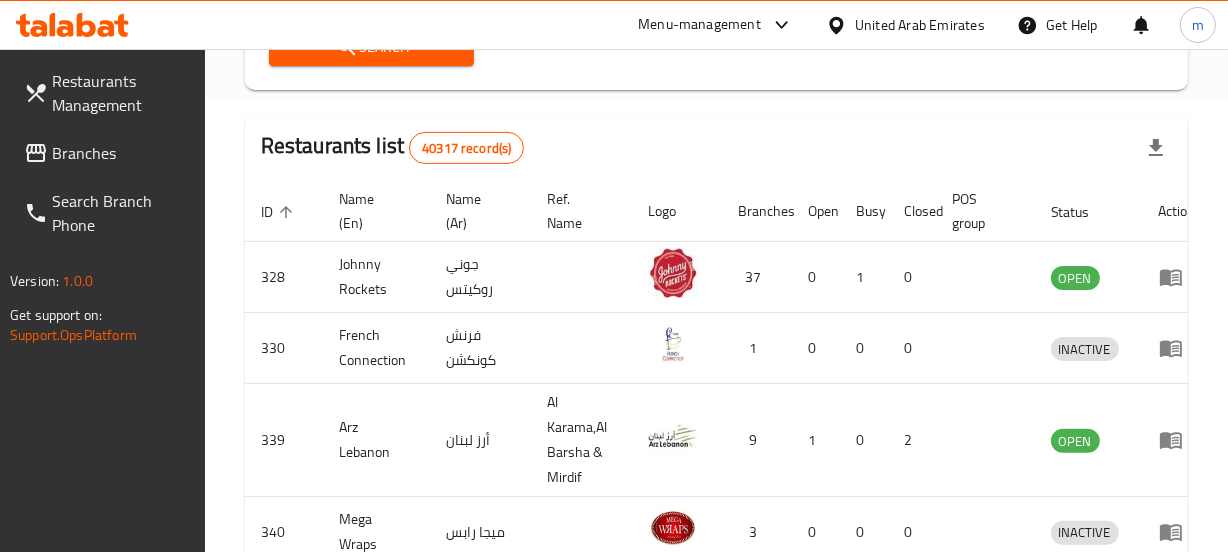 click on "Search" at bounding box center [372, 47] 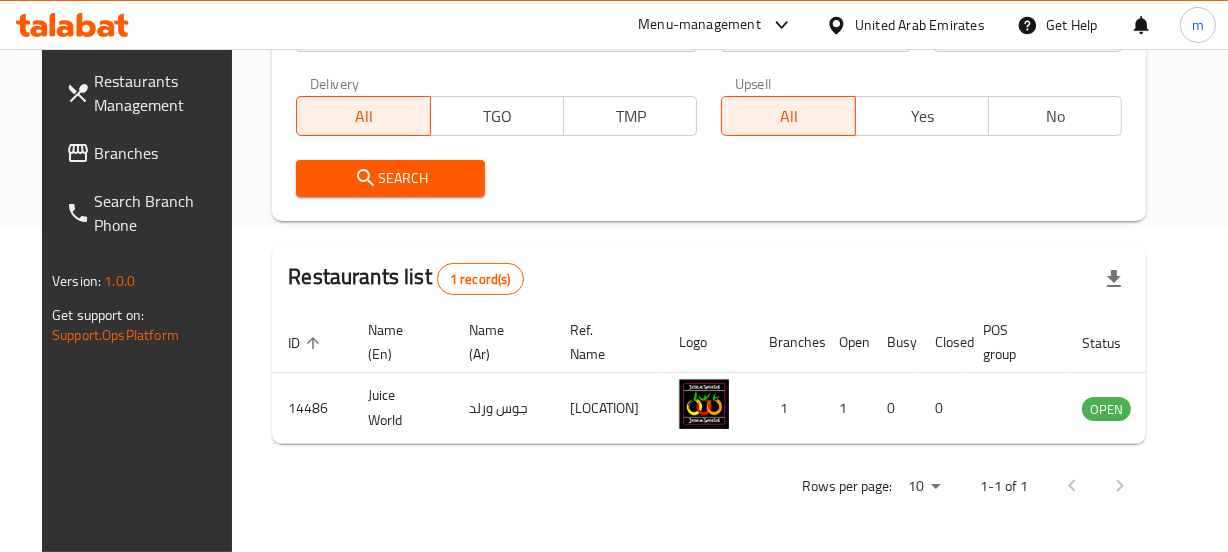 scroll, scrollTop: 337, scrollLeft: 0, axis: vertical 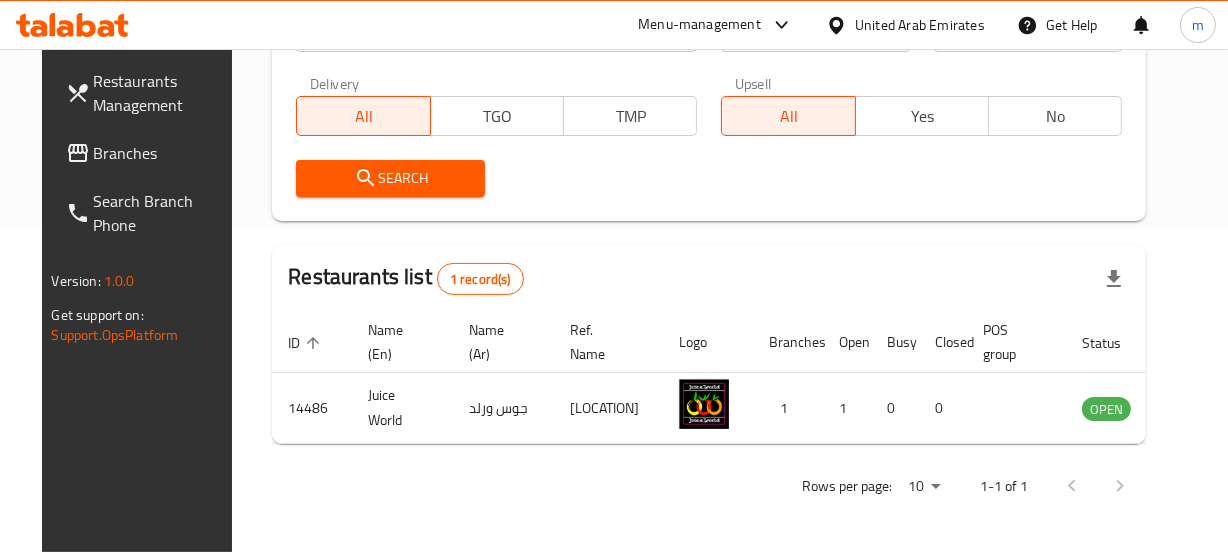 click on "Branches" at bounding box center [162, 153] 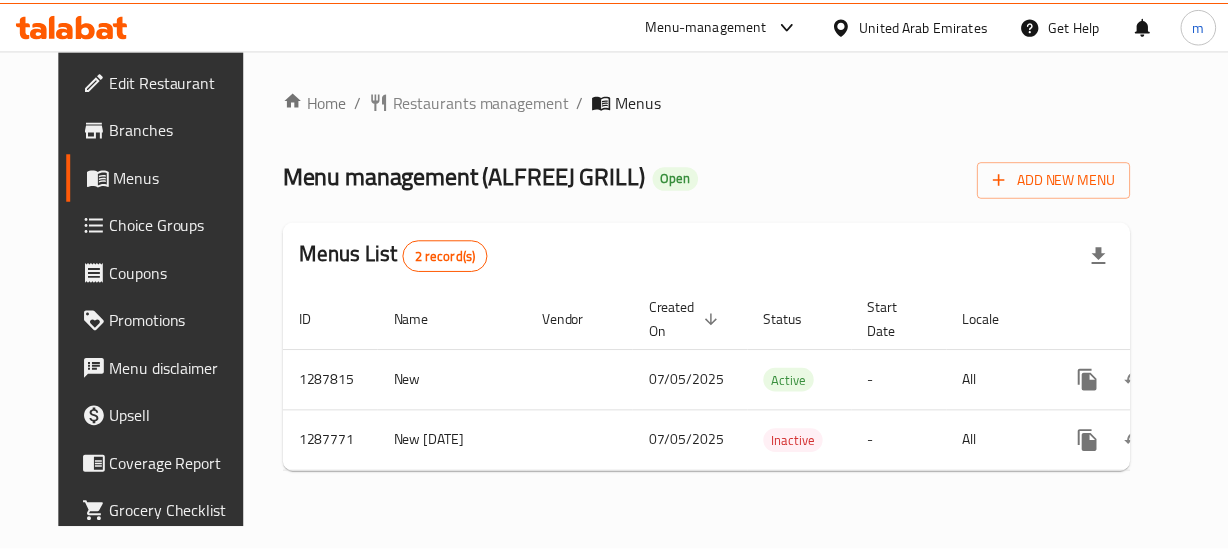 scroll, scrollTop: 0, scrollLeft: 0, axis: both 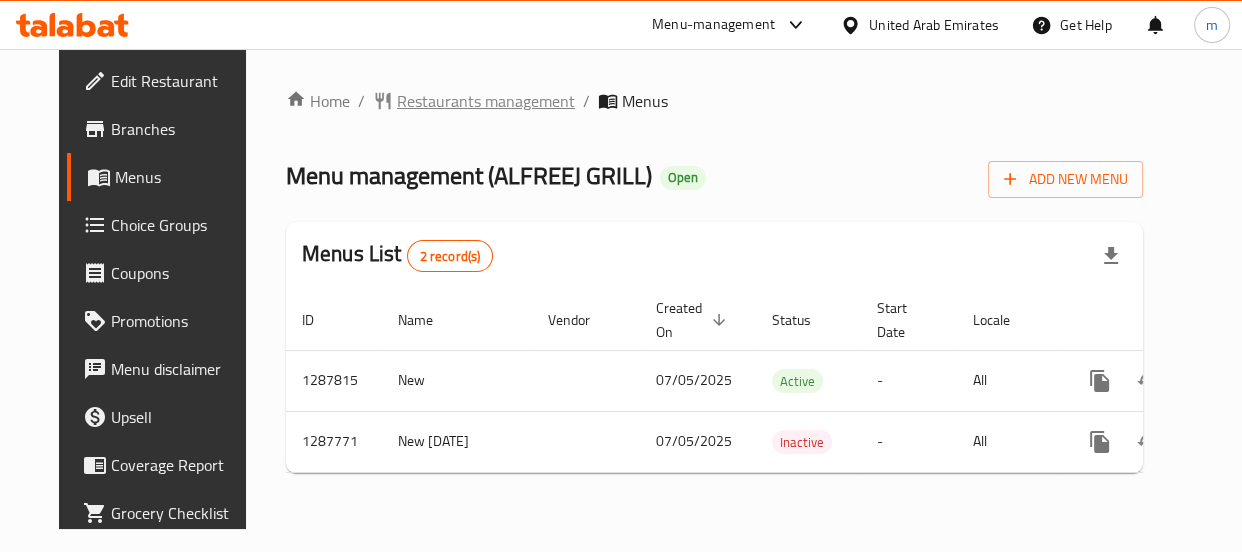 click on "Restaurants management" at bounding box center [486, 101] 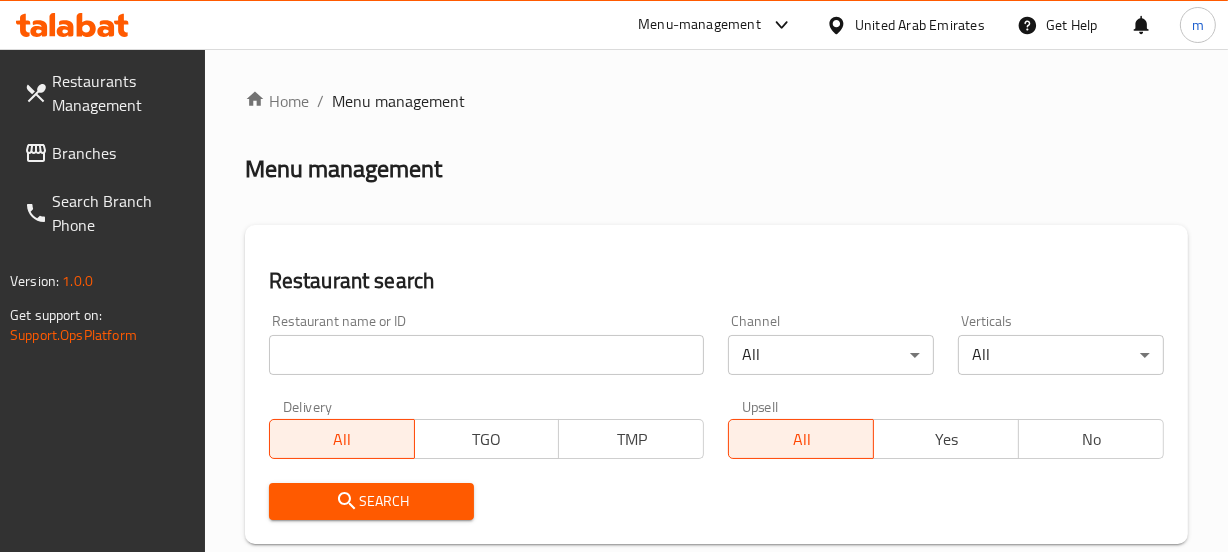 click at bounding box center [487, 355] 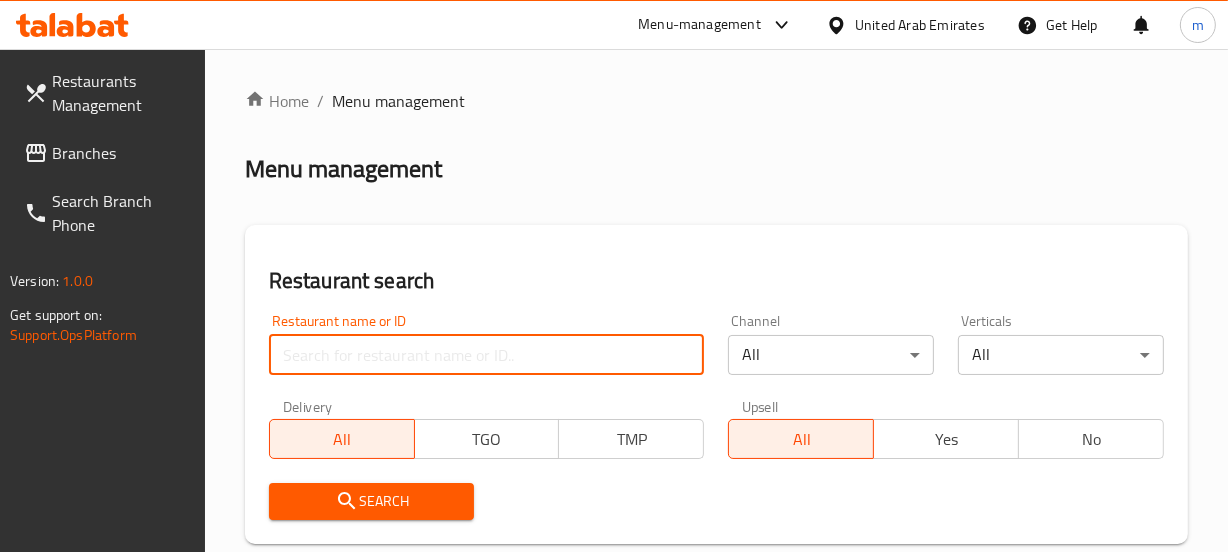 paste on "696852" 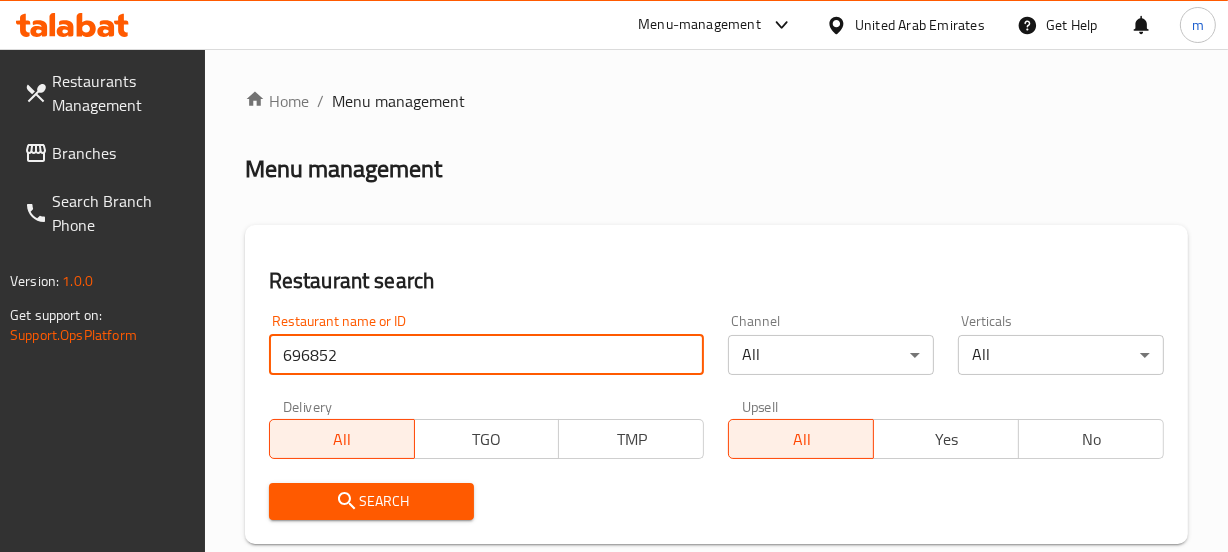 type on "696852" 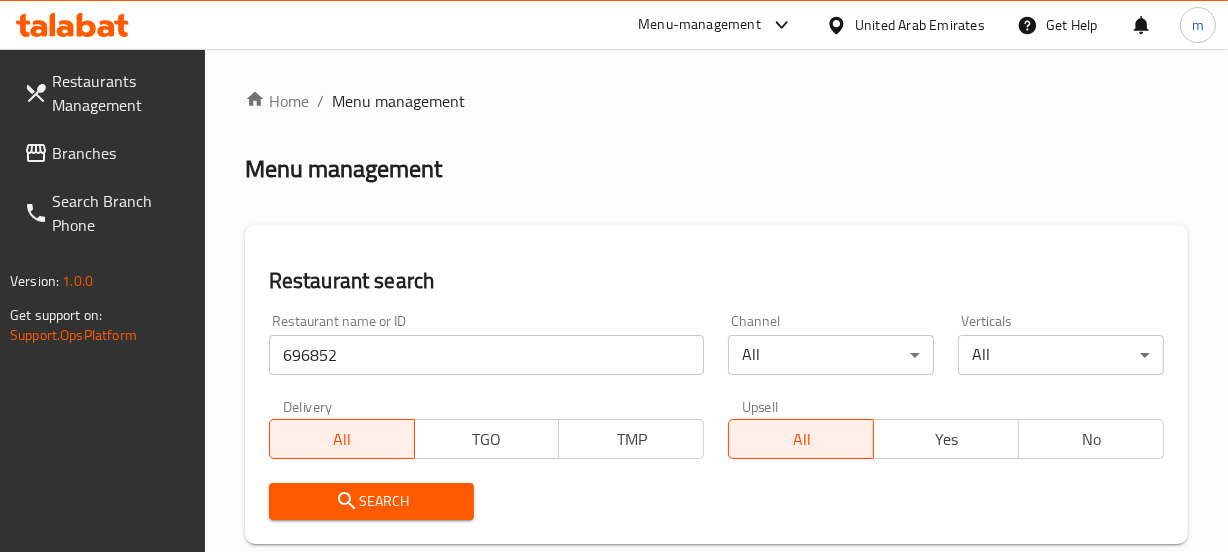 click on "Search" at bounding box center [372, 501] 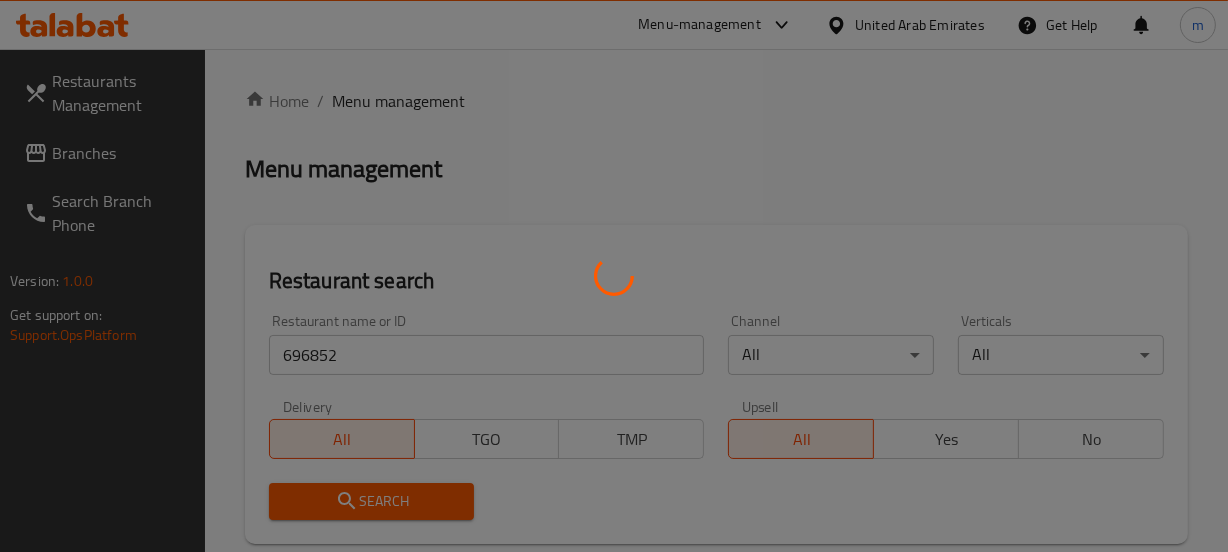 click at bounding box center [614, 276] 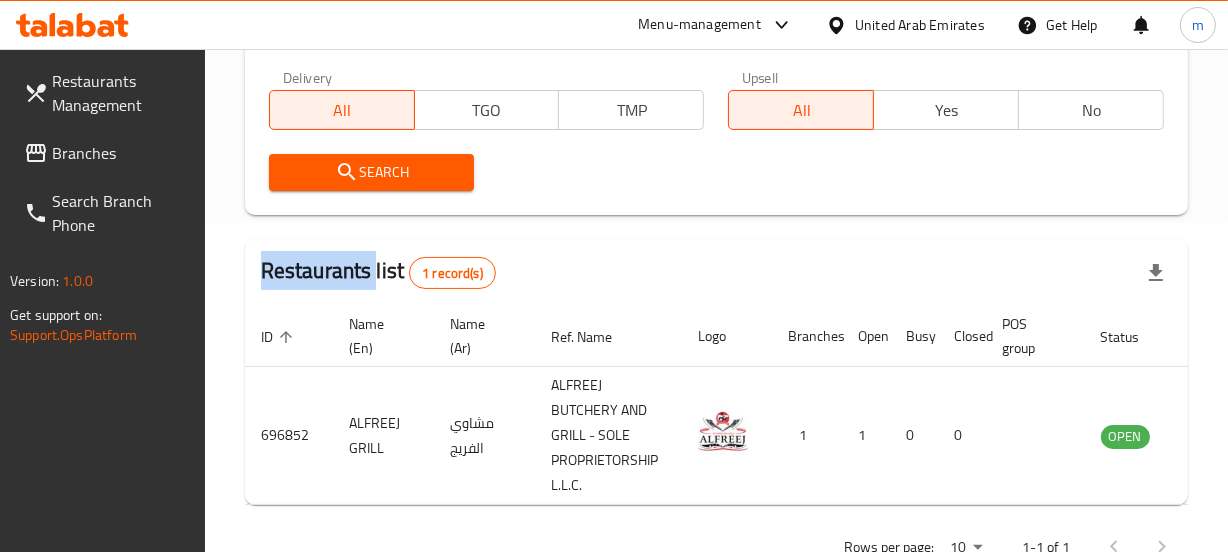scroll, scrollTop: 363, scrollLeft: 0, axis: vertical 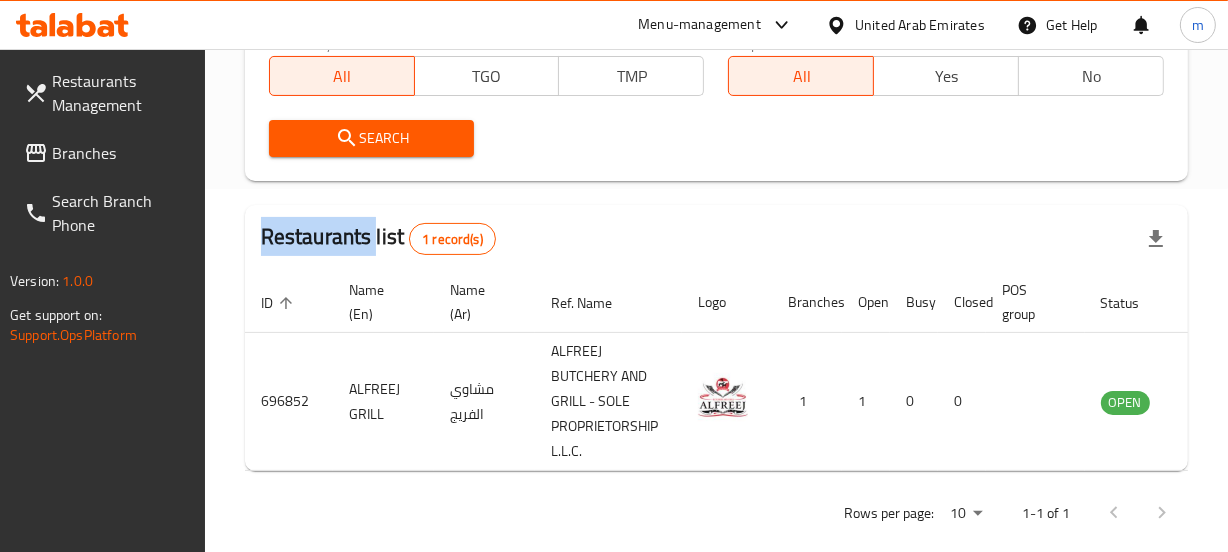 click on "Search" at bounding box center [372, 138] 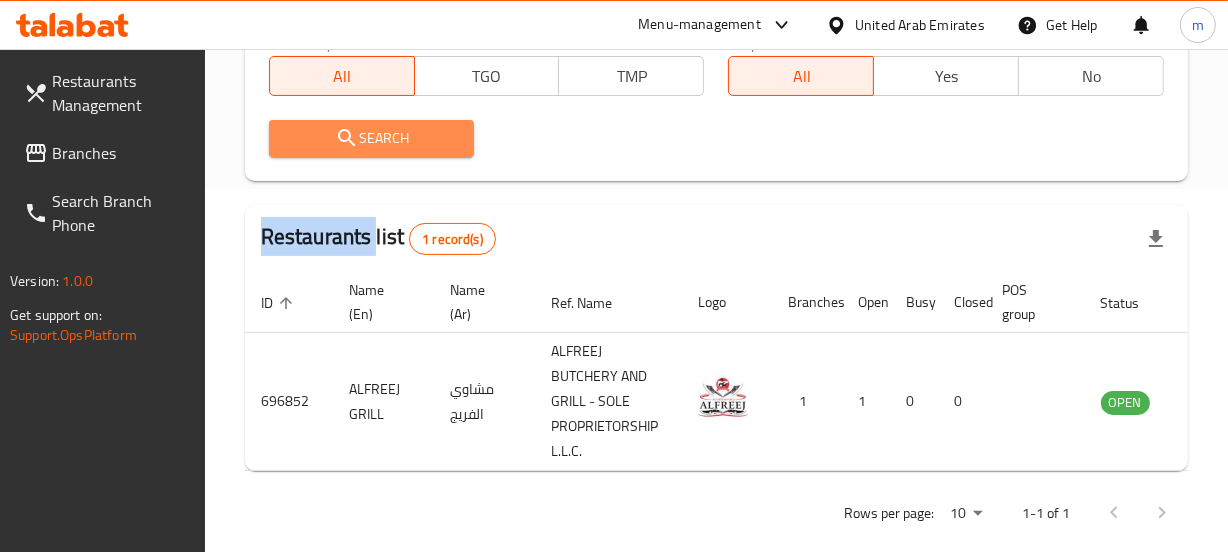 click on "Search" at bounding box center (372, 138) 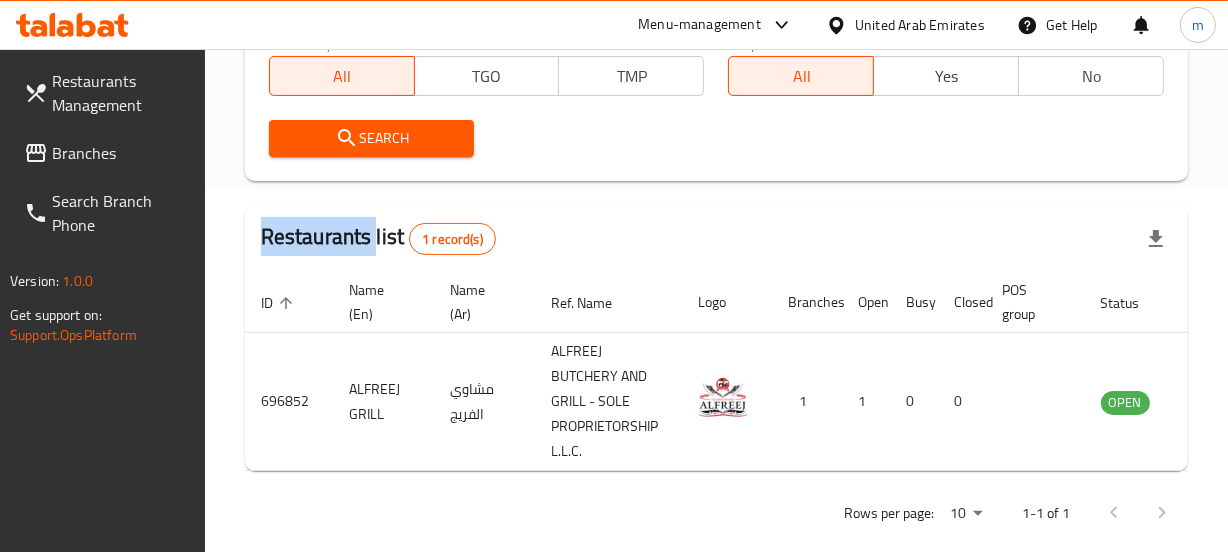scroll, scrollTop: 0, scrollLeft: 70, axis: horizontal 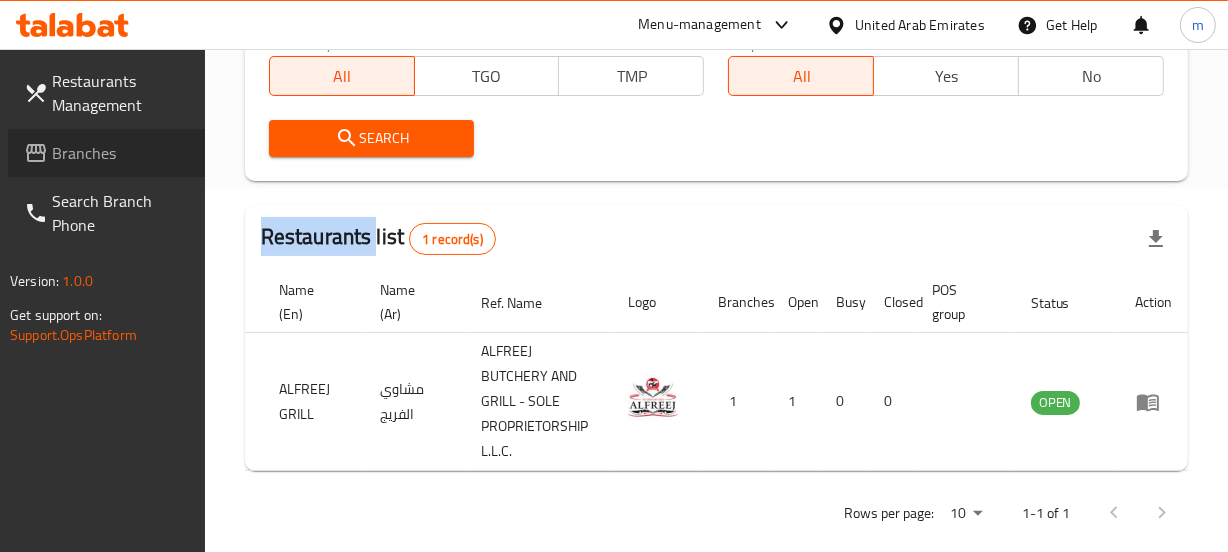 click on "Branches" at bounding box center (120, 153) 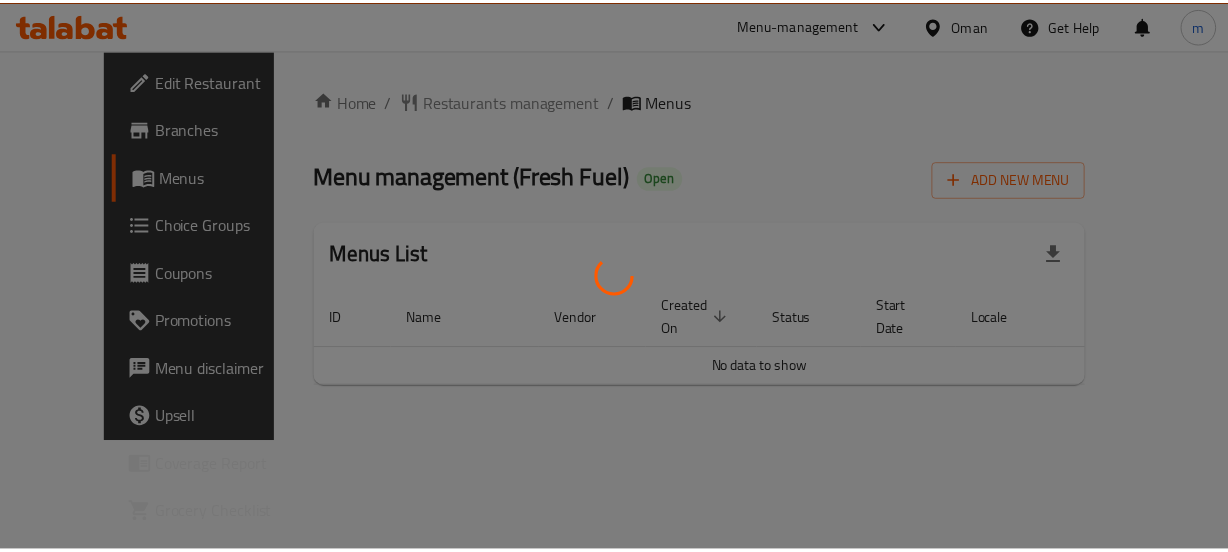 scroll, scrollTop: 0, scrollLeft: 0, axis: both 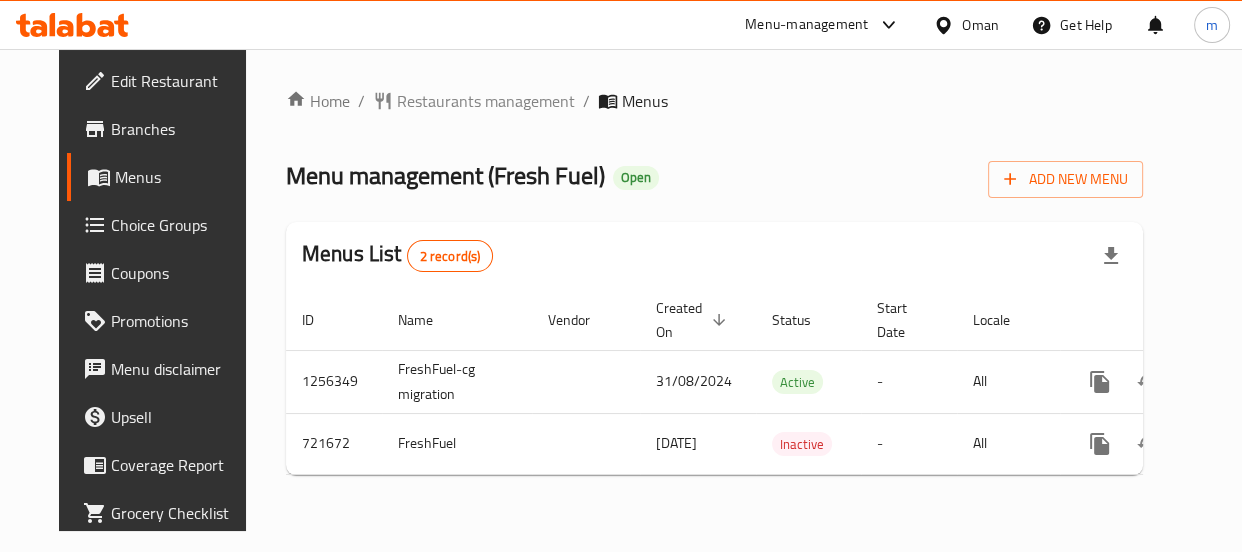 click on "Home / Restaurants management / Menus Menu management ( Fresh Fuel )  Open Add New Menu Menus List   2 record(s) ID Name Vendor Created On sorted descending Status Start Date Locale Actions 1256349 FreshFuel-cg migration 31/08/2024 Active - All 721672 FreshFuel 08/04/2022 Inactive - All" at bounding box center (714, 290) 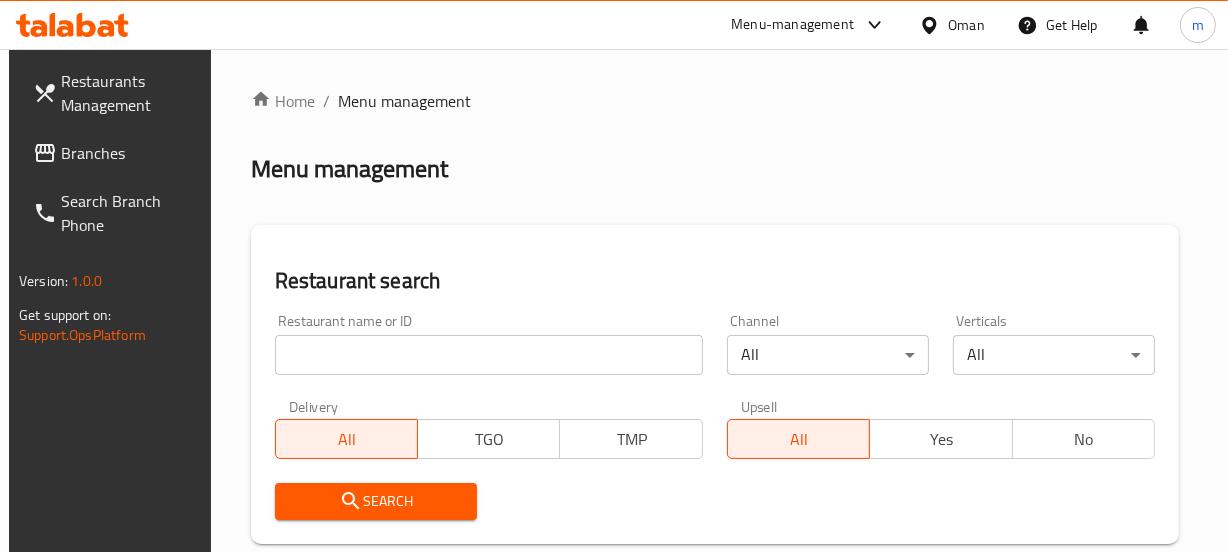 click at bounding box center [489, 355] 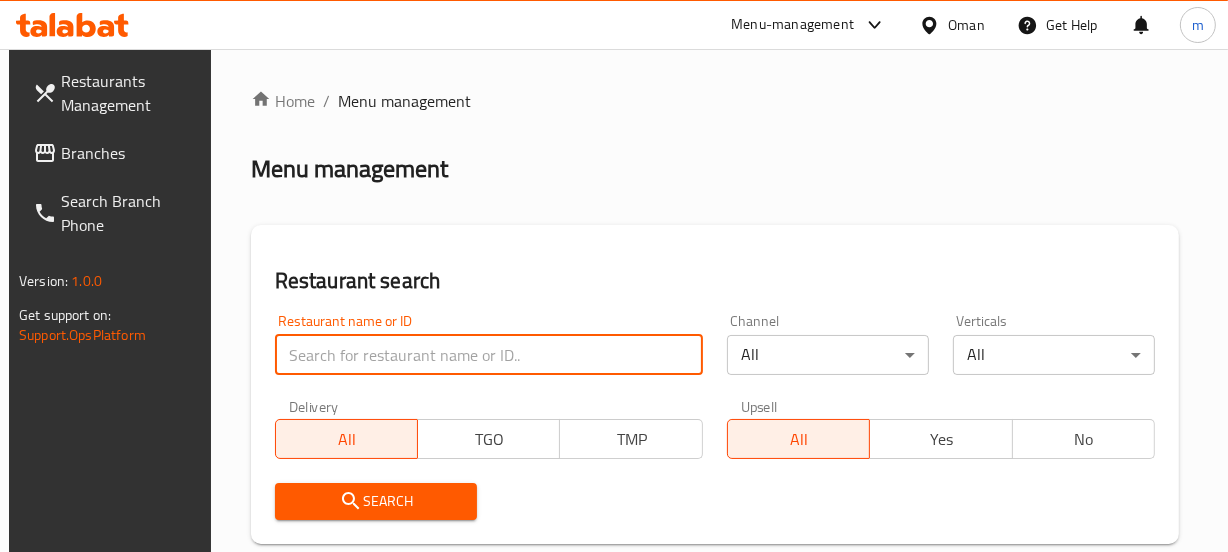 paste on "645920" 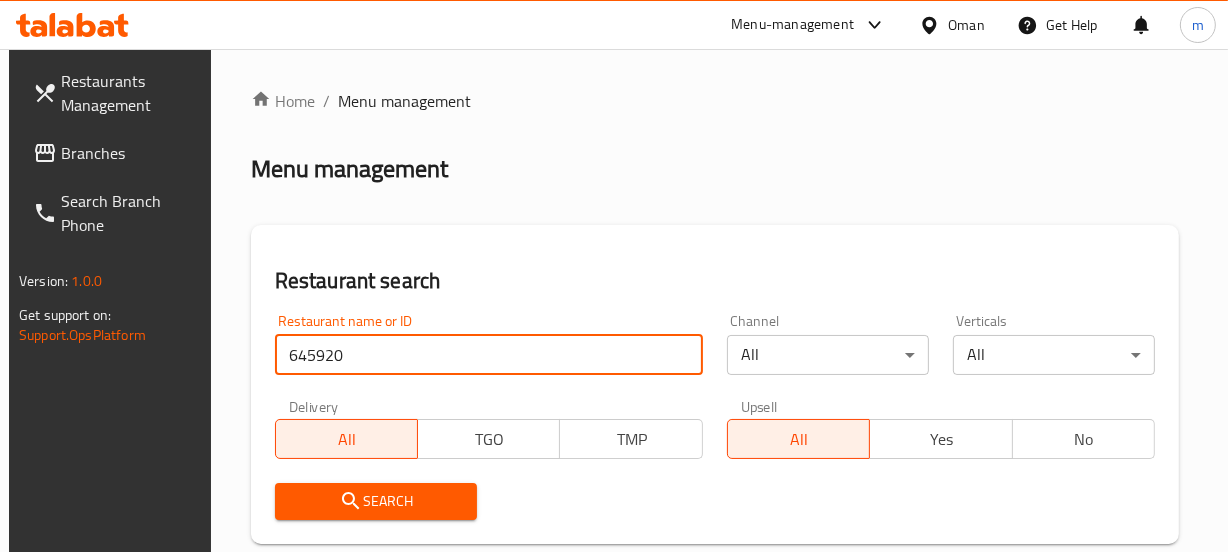 type on "645920" 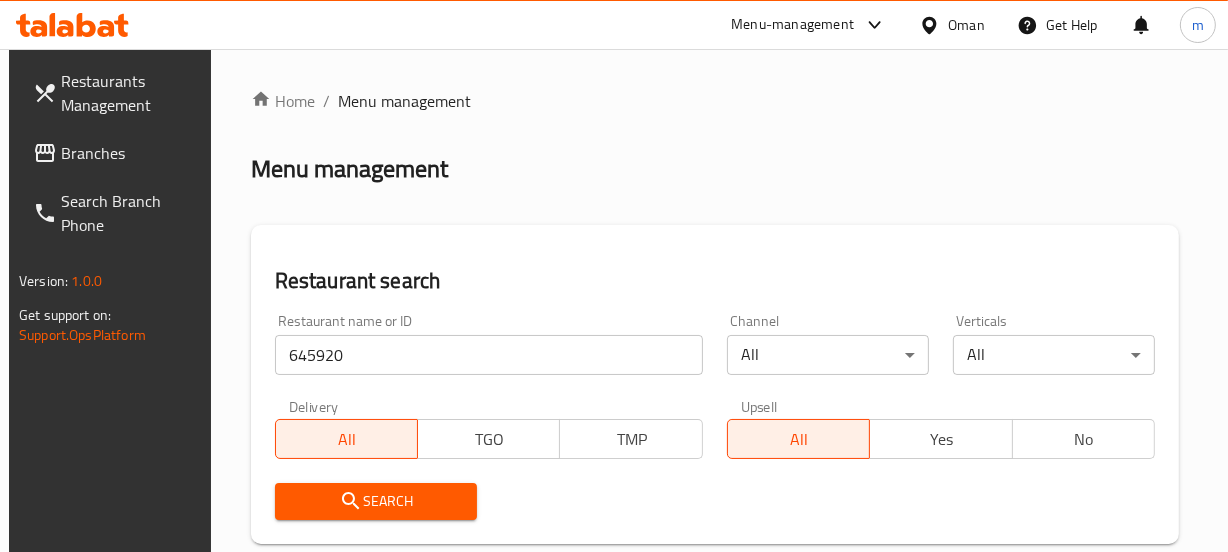 click on "Search" at bounding box center (376, 501) 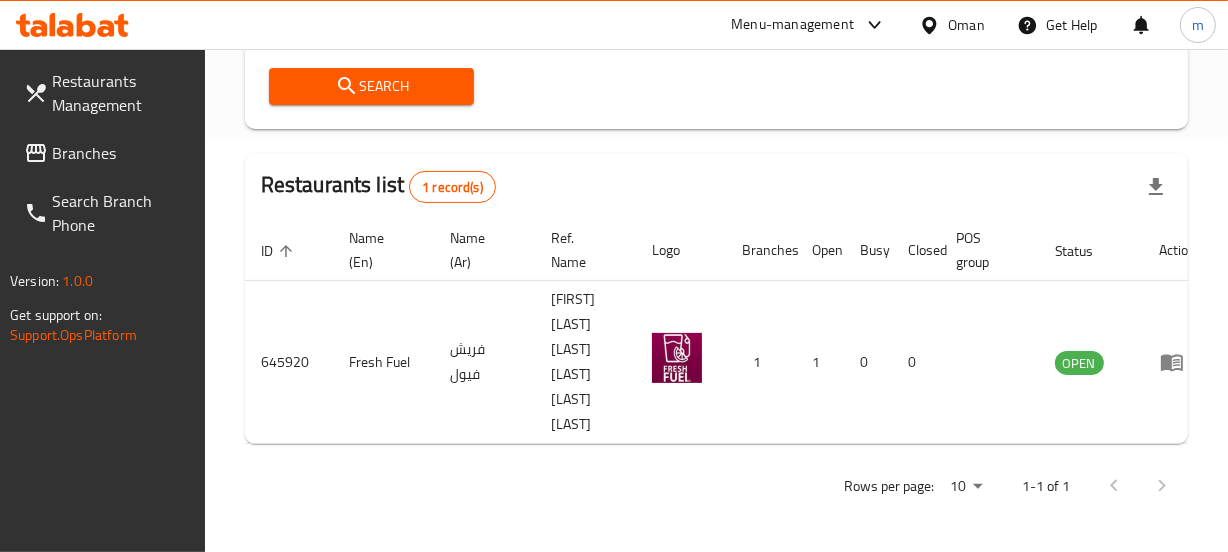 scroll, scrollTop: 480, scrollLeft: 0, axis: vertical 